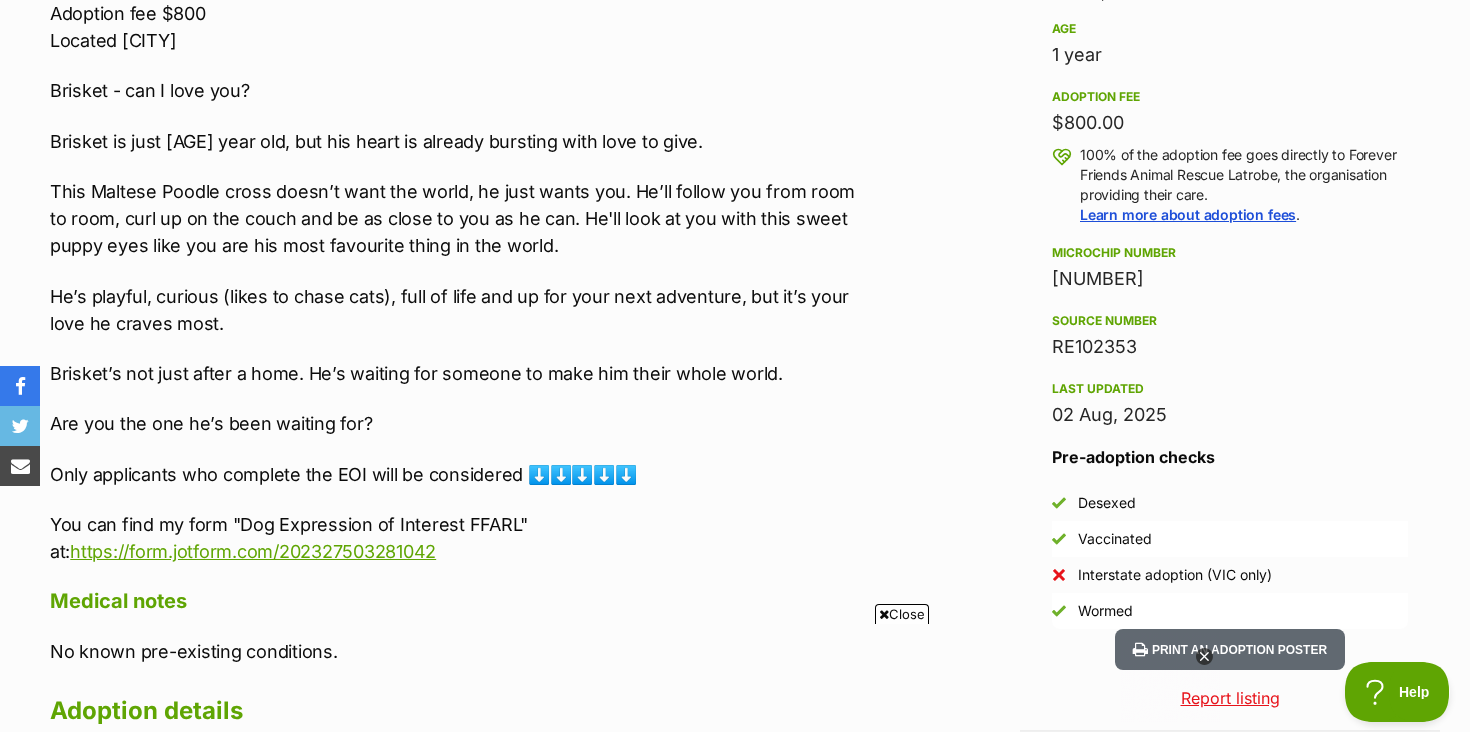 scroll, scrollTop: 0, scrollLeft: 0, axis: both 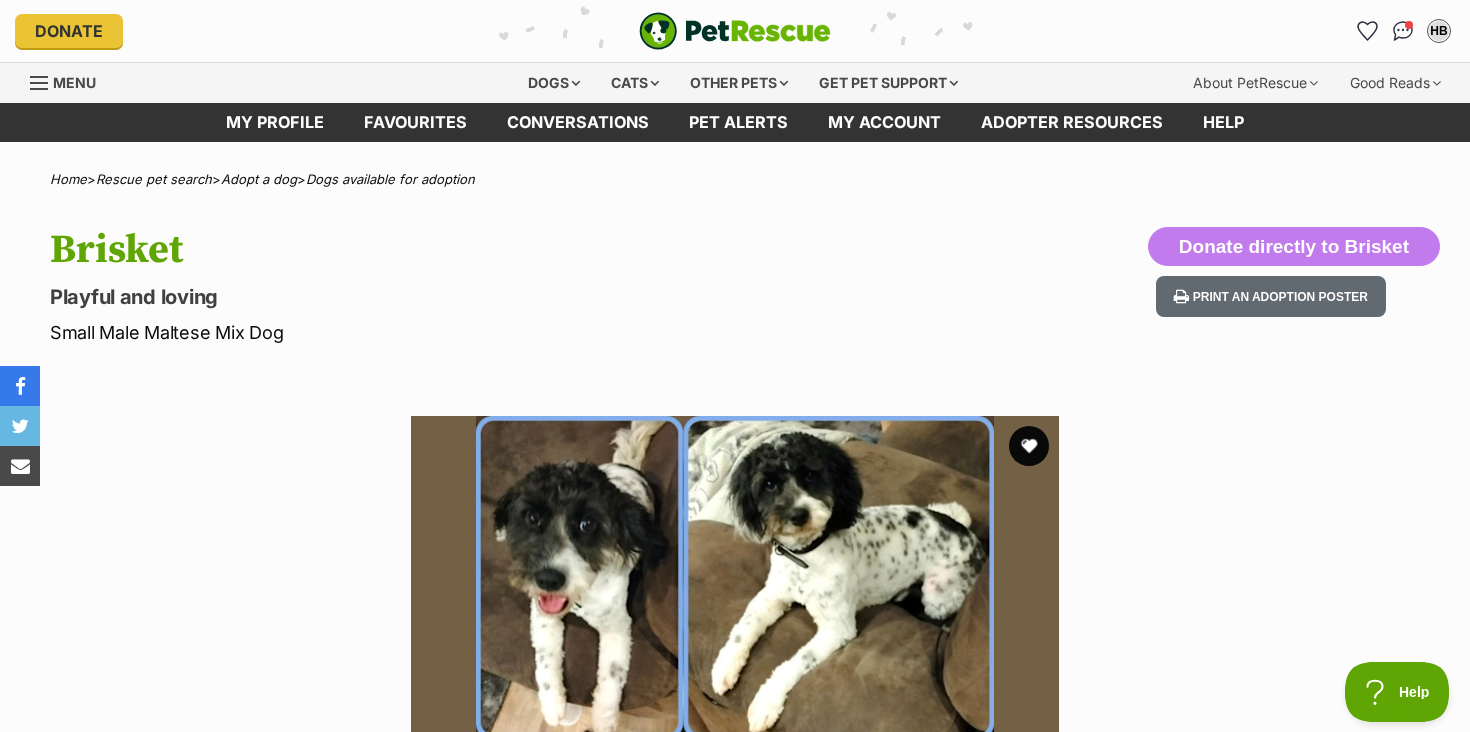 click at bounding box center [735, 740] 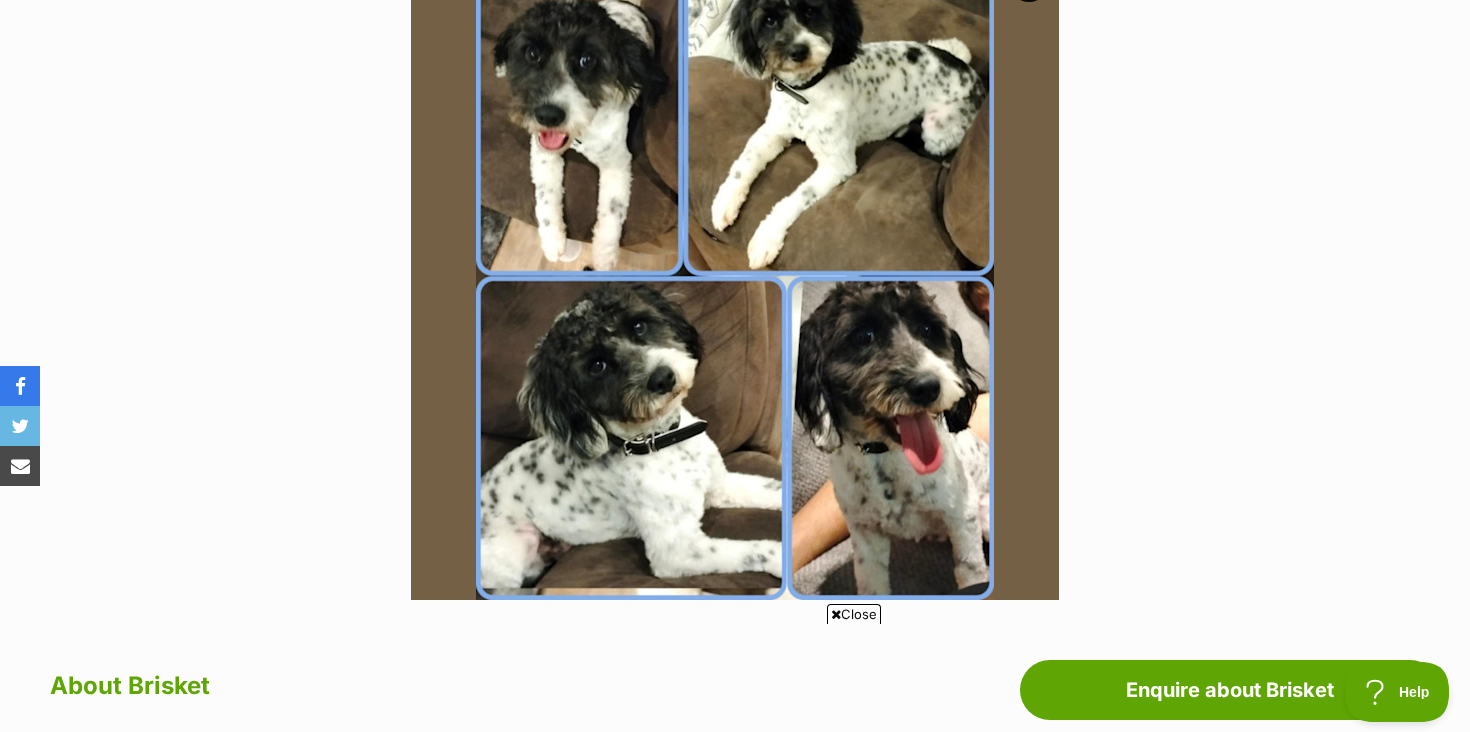 scroll, scrollTop: 0, scrollLeft: 0, axis: both 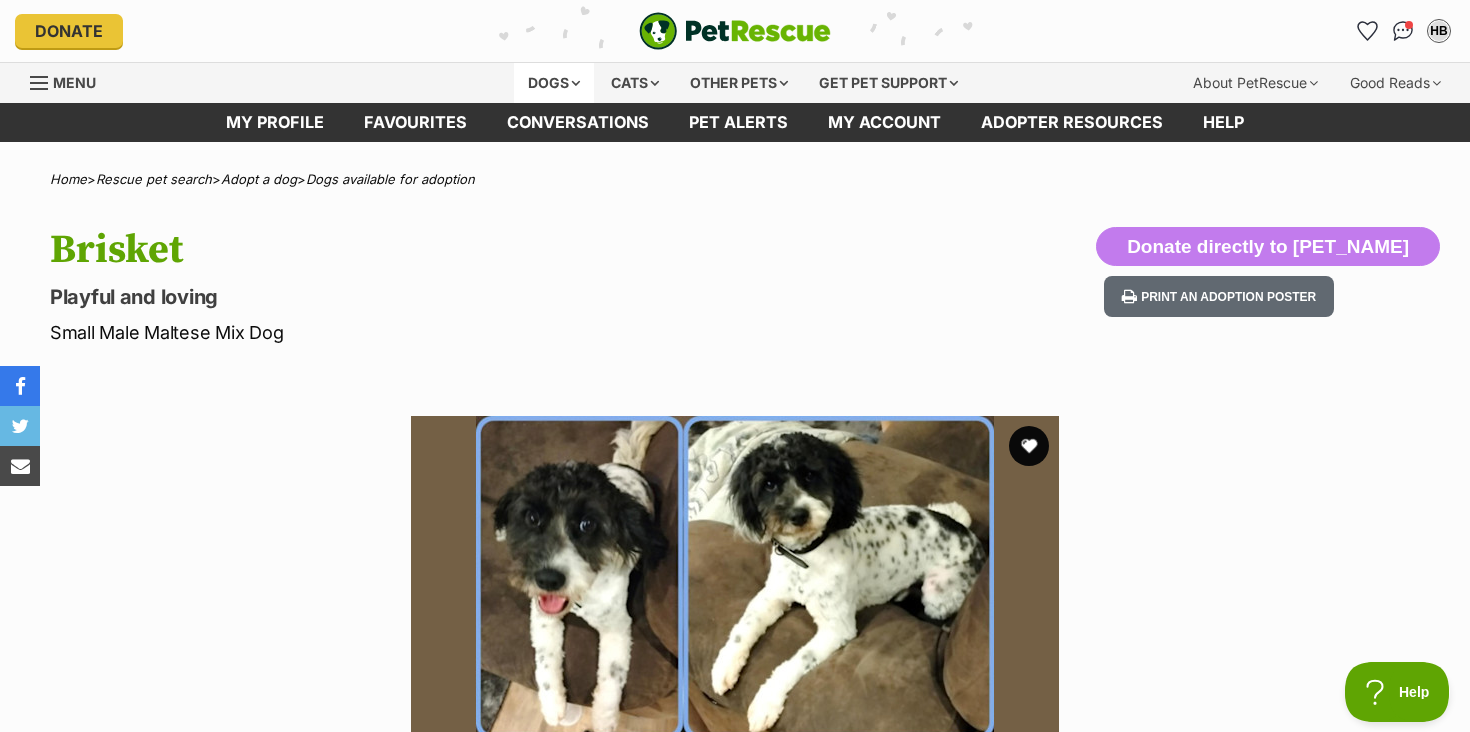 click on "Dogs" at bounding box center (554, 83) 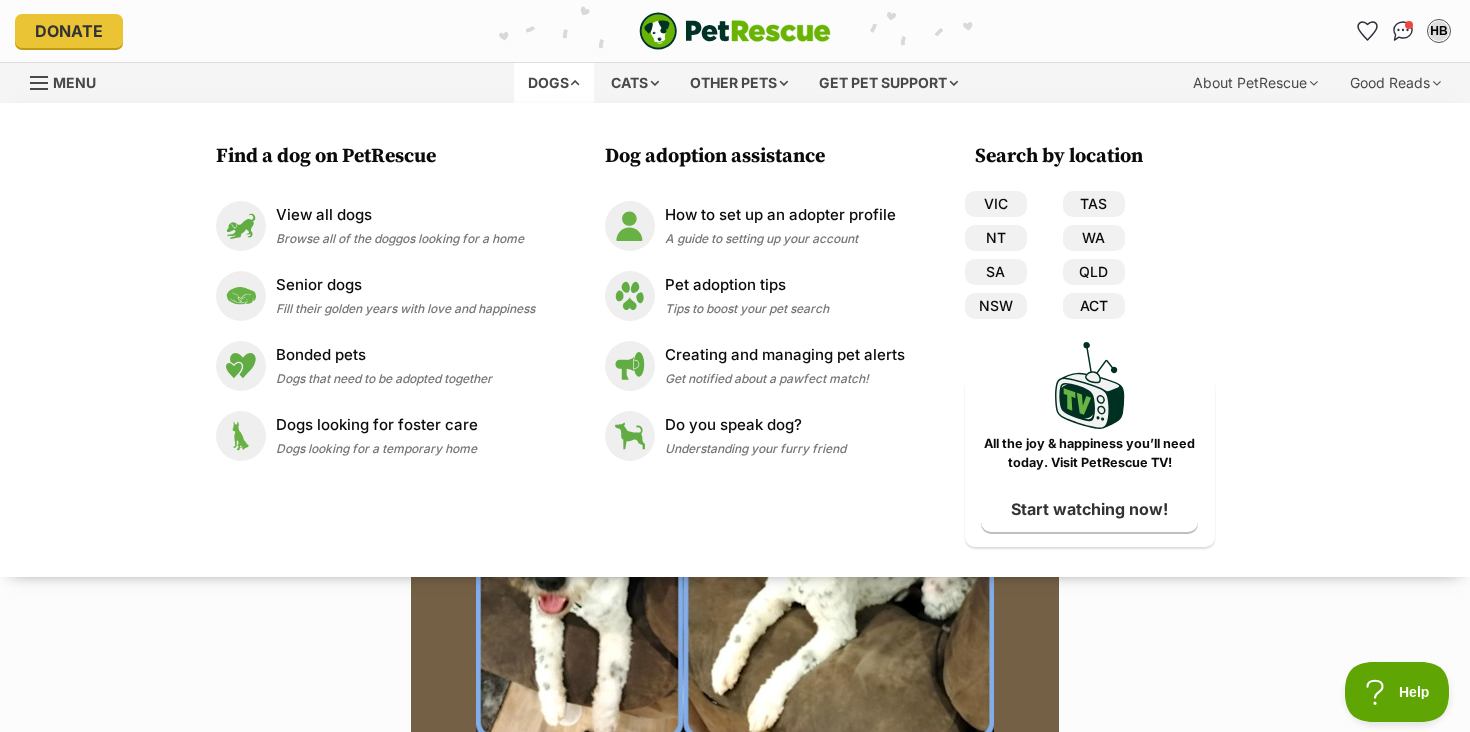 scroll, scrollTop: 0, scrollLeft: 0, axis: both 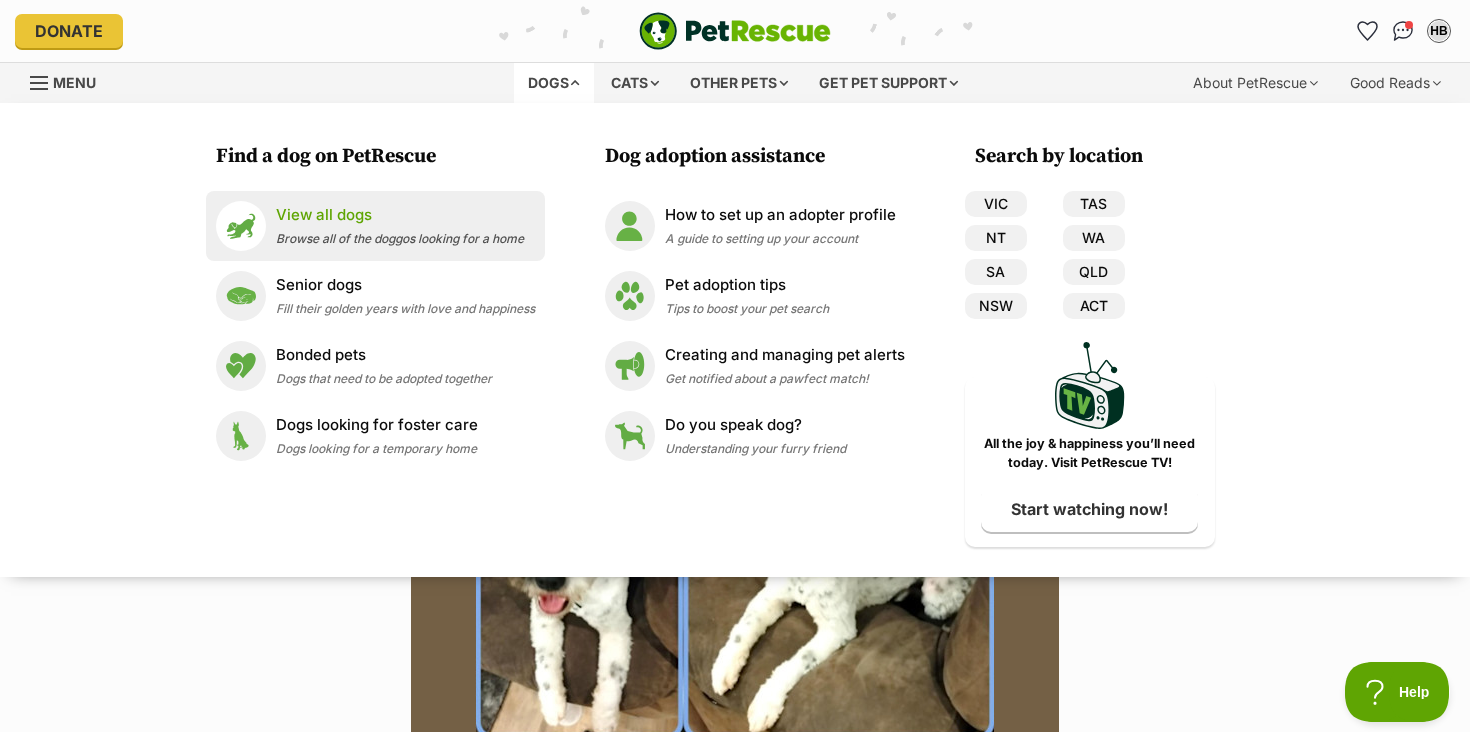 click on "Browse all of the doggos looking for a home" at bounding box center (400, 238) 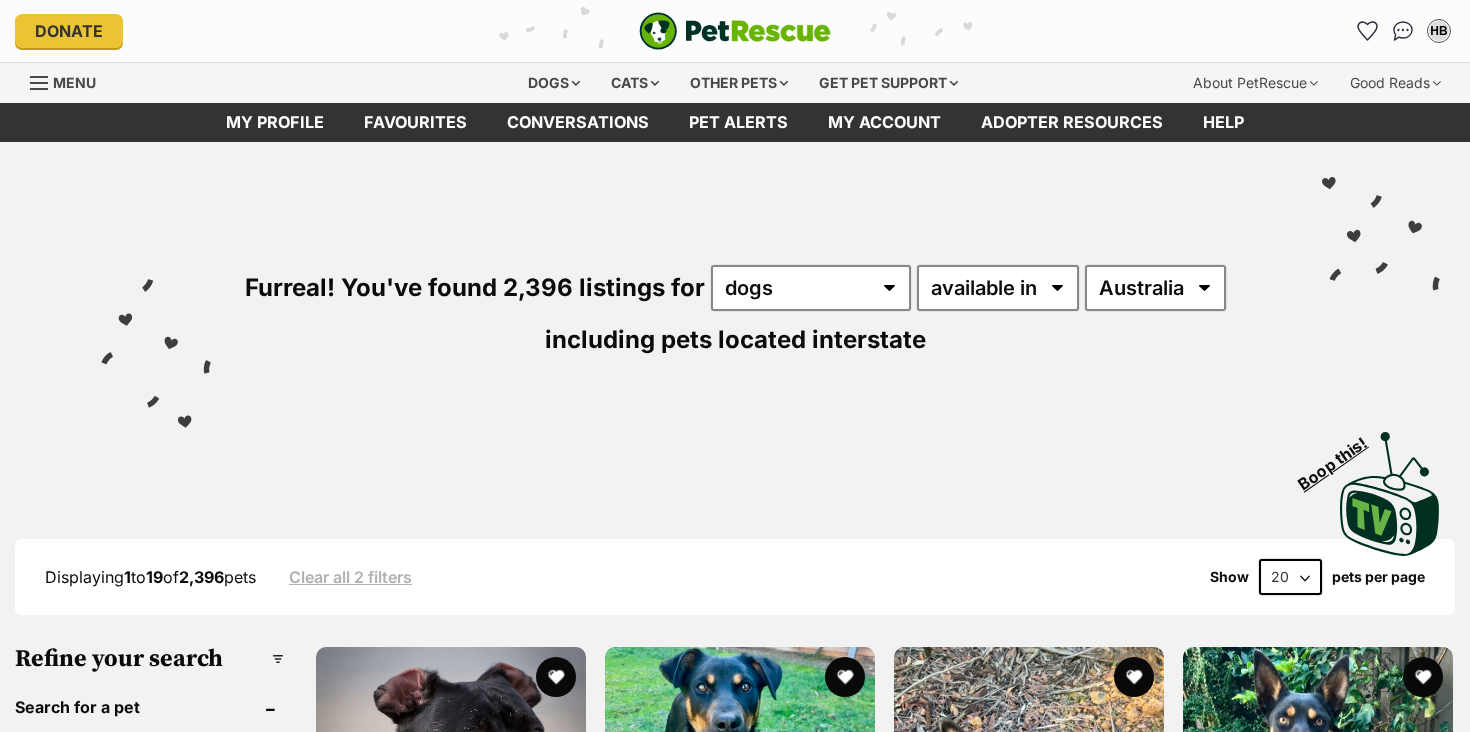 scroll, scrollTop: 0, scrollLeft: 0, axis: both 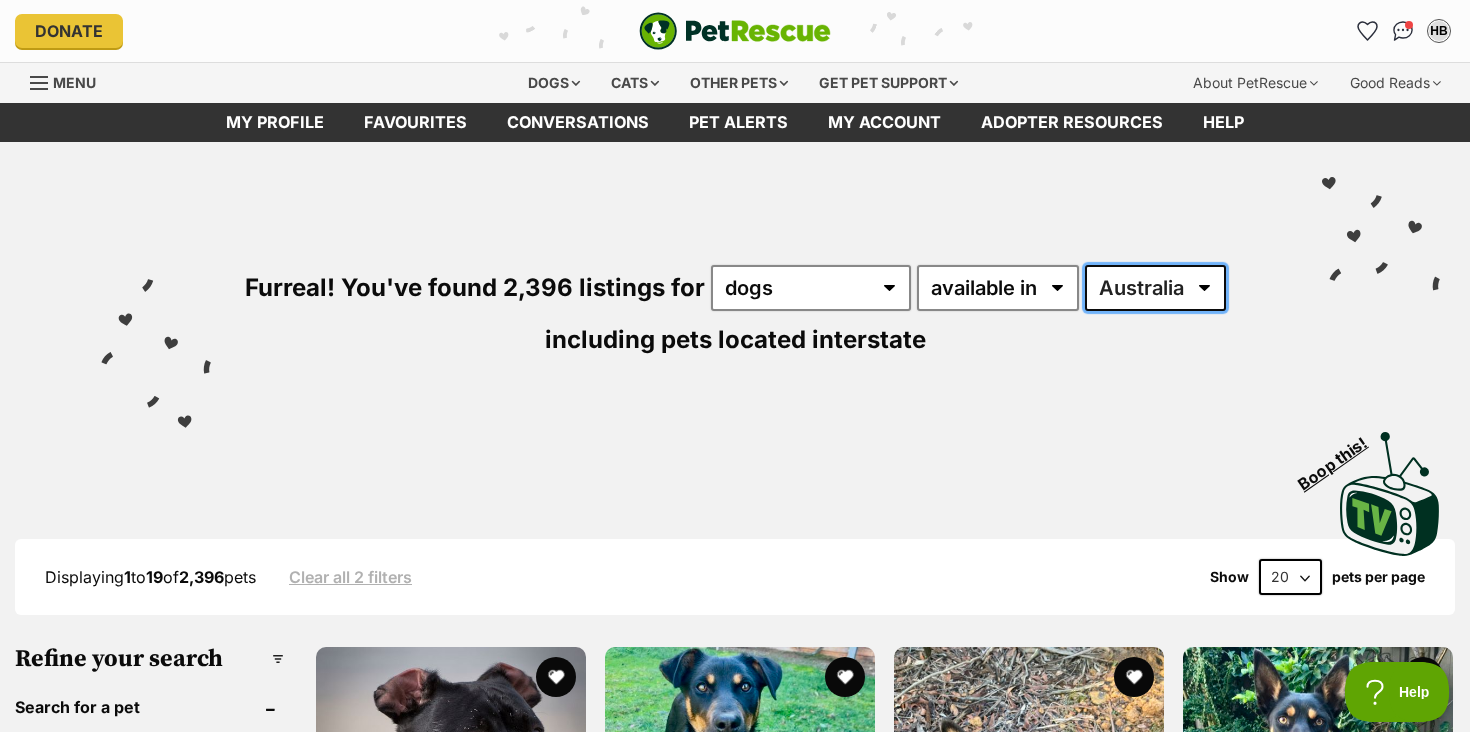 click on "Australia
ACT
NSW
NT
QLD
SA
TAS
VIC
WA" at bounding box center (1155, 288) 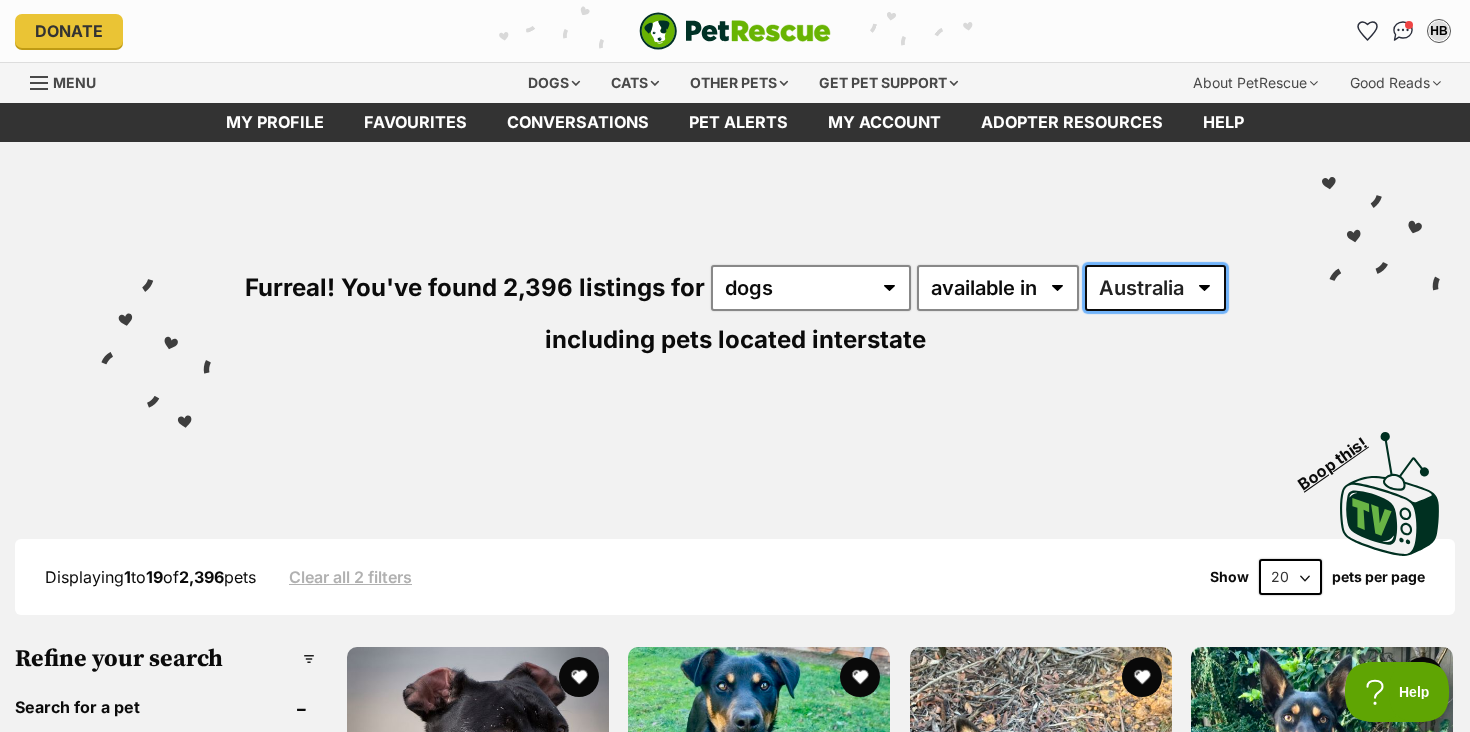 scroll, scrollTop: 0, scrollLeft: 0, axis: both 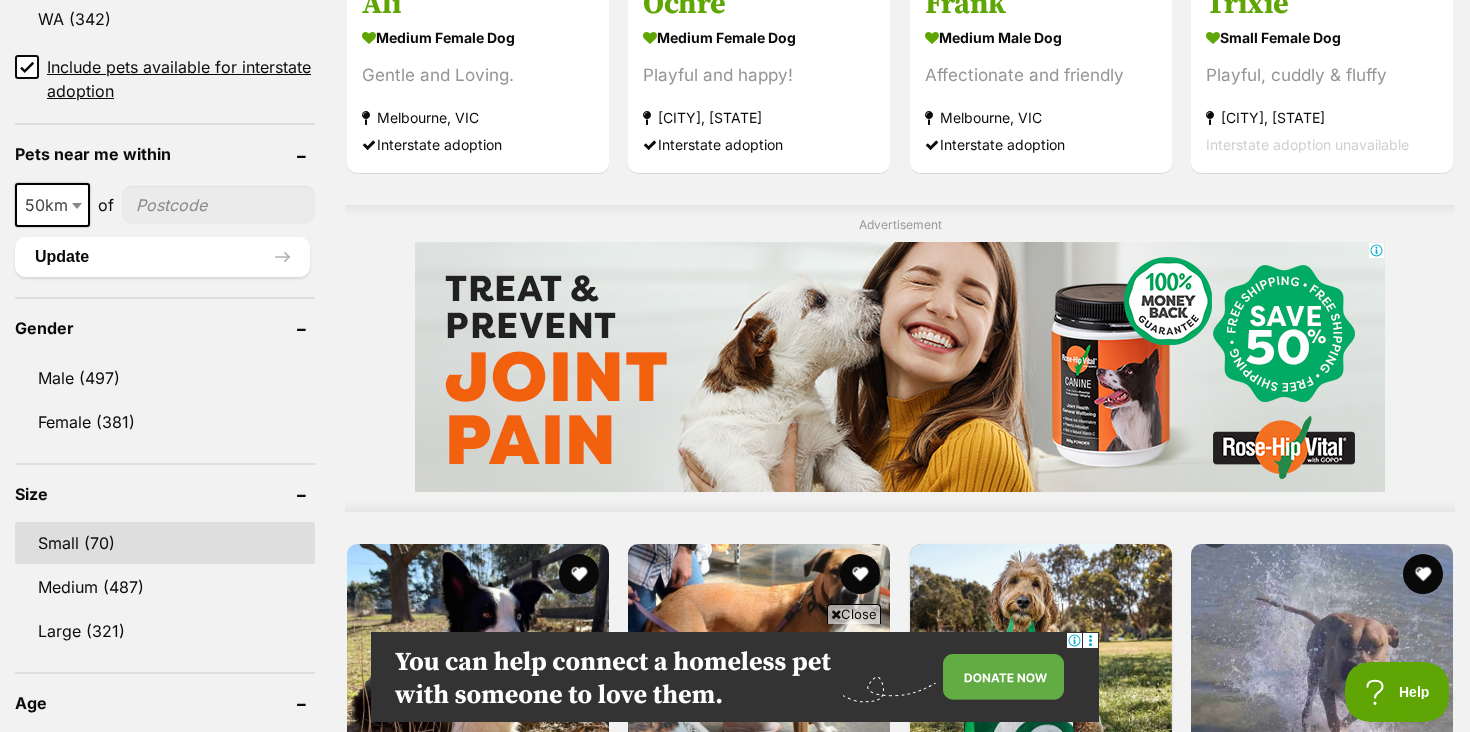 click on "Small (70)" at bounding box center [165, 543] 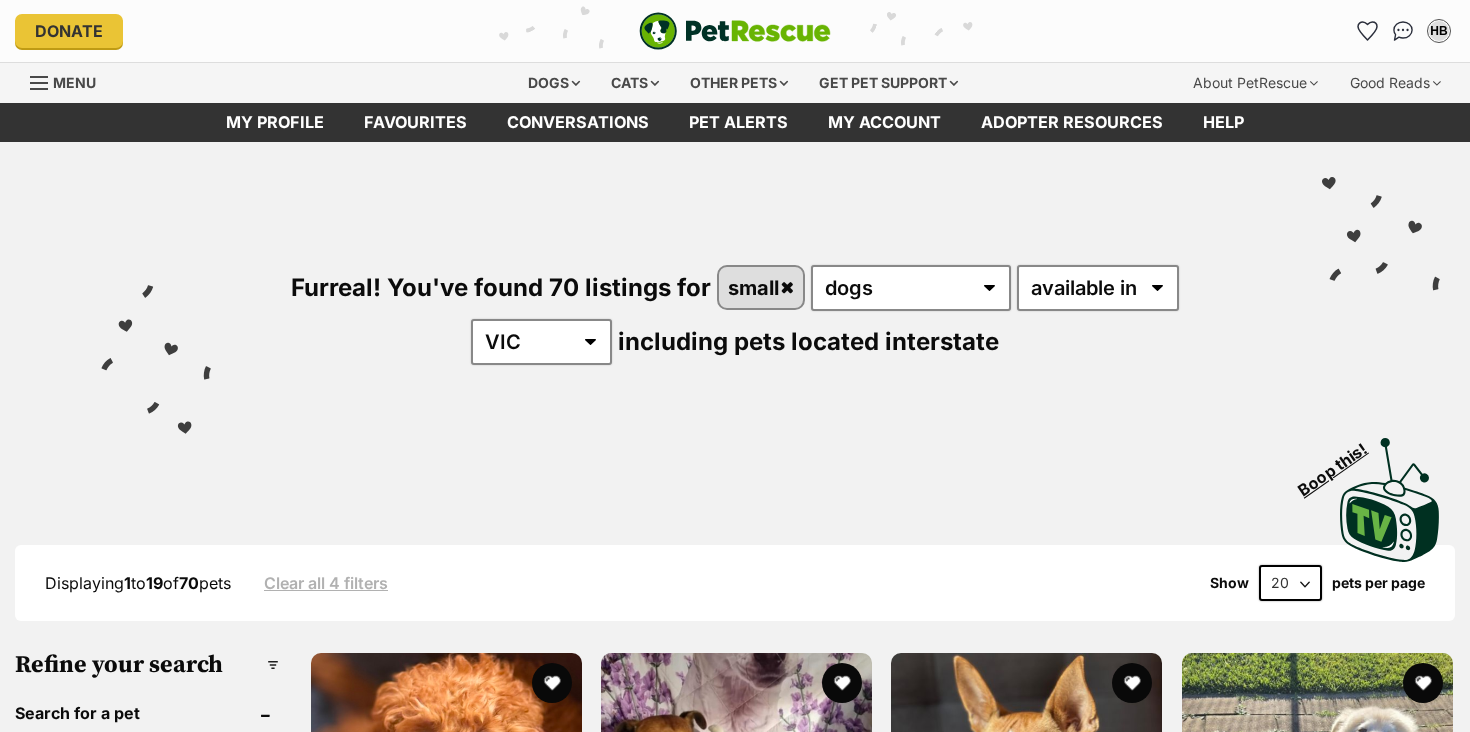 scroll, scrollTop: 0, scrollLeft: 0, axis: both 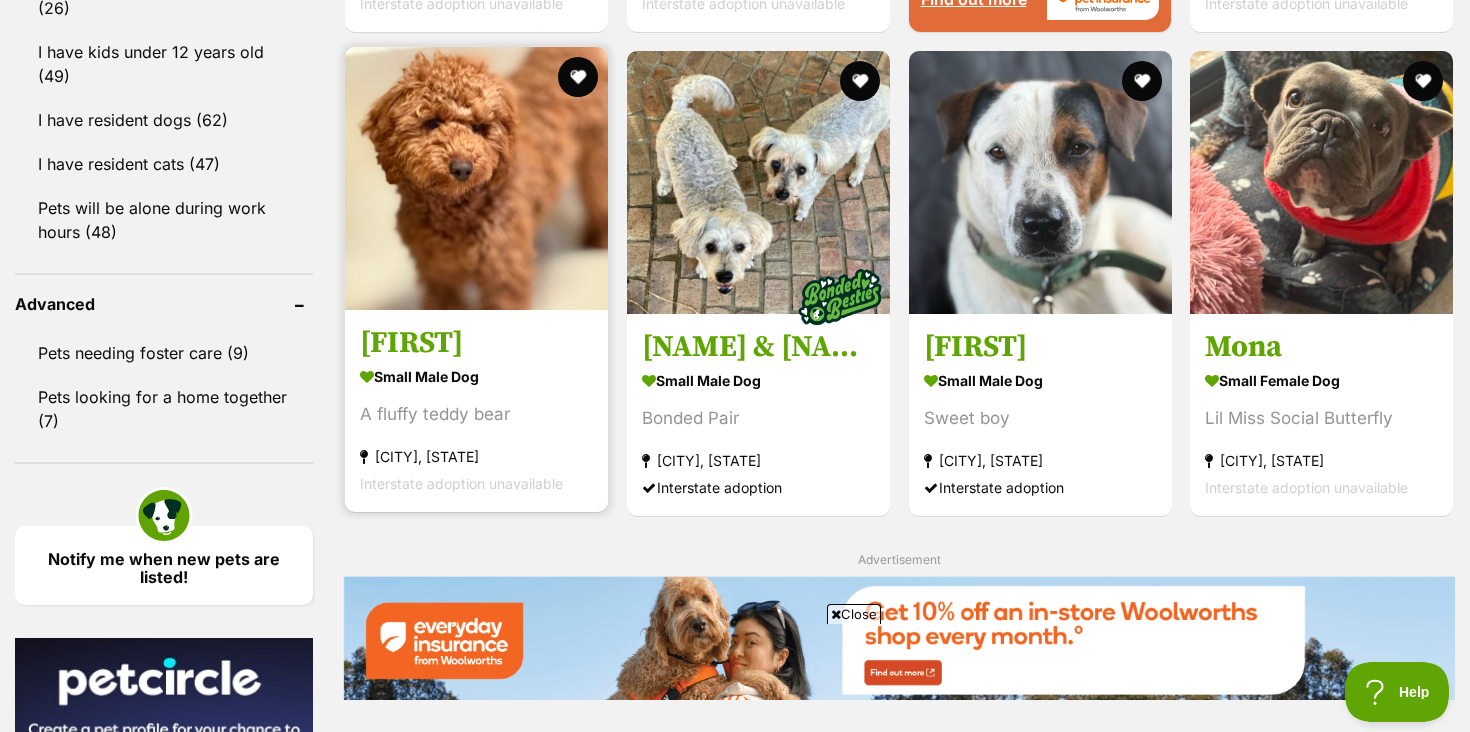 click on "small male Dog" at bounding box center [476, 376] 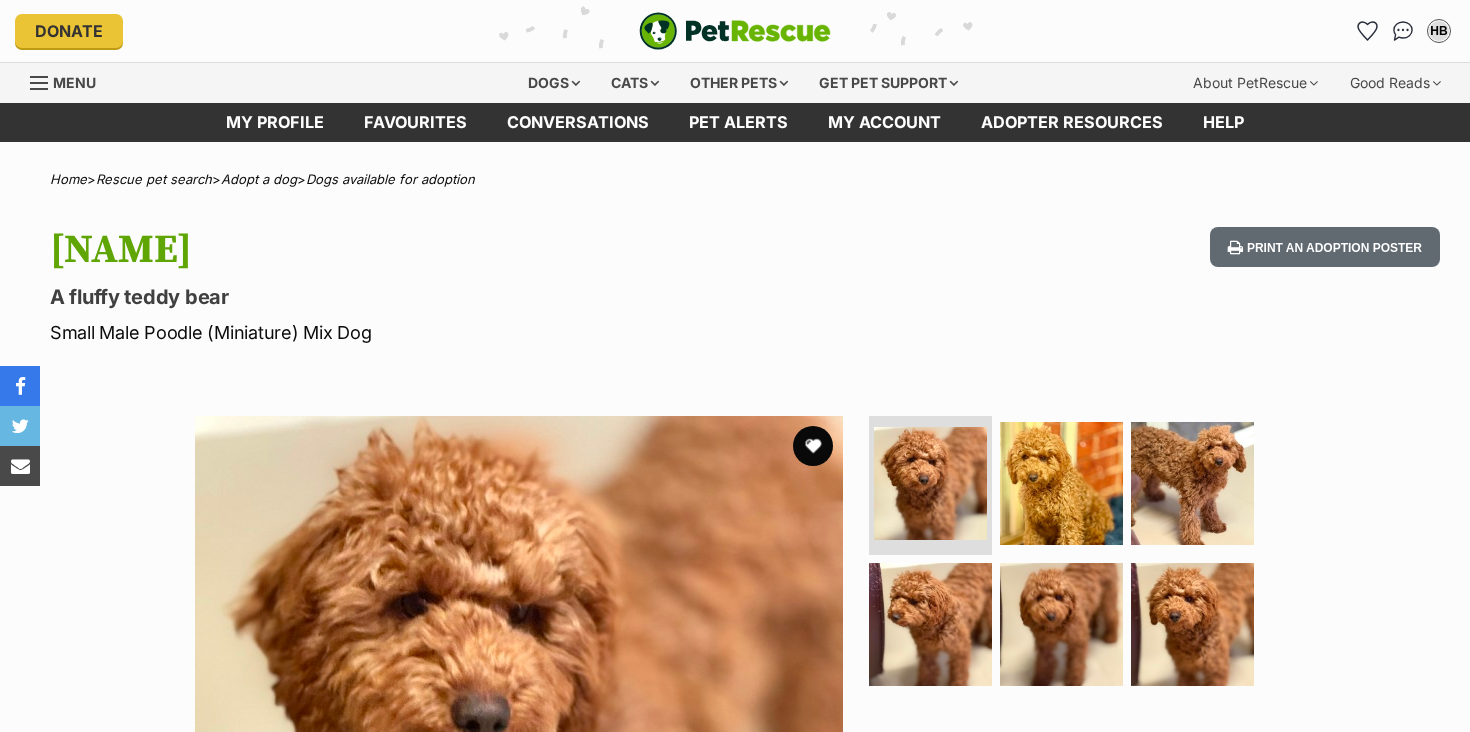 scroll, scrollTop: 101, scrollLeft: 0, axis: vertical 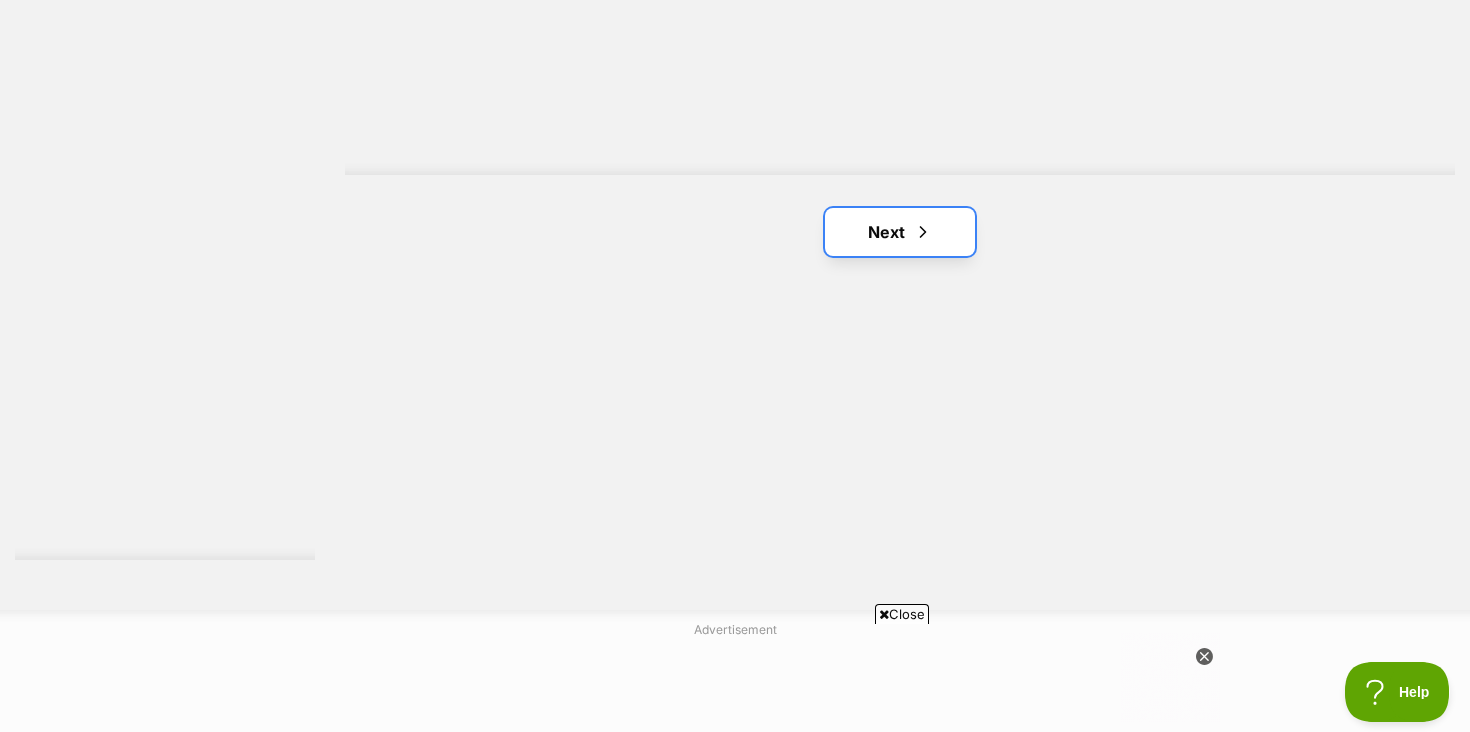 click on "Next" at bounding box center (900, 232) 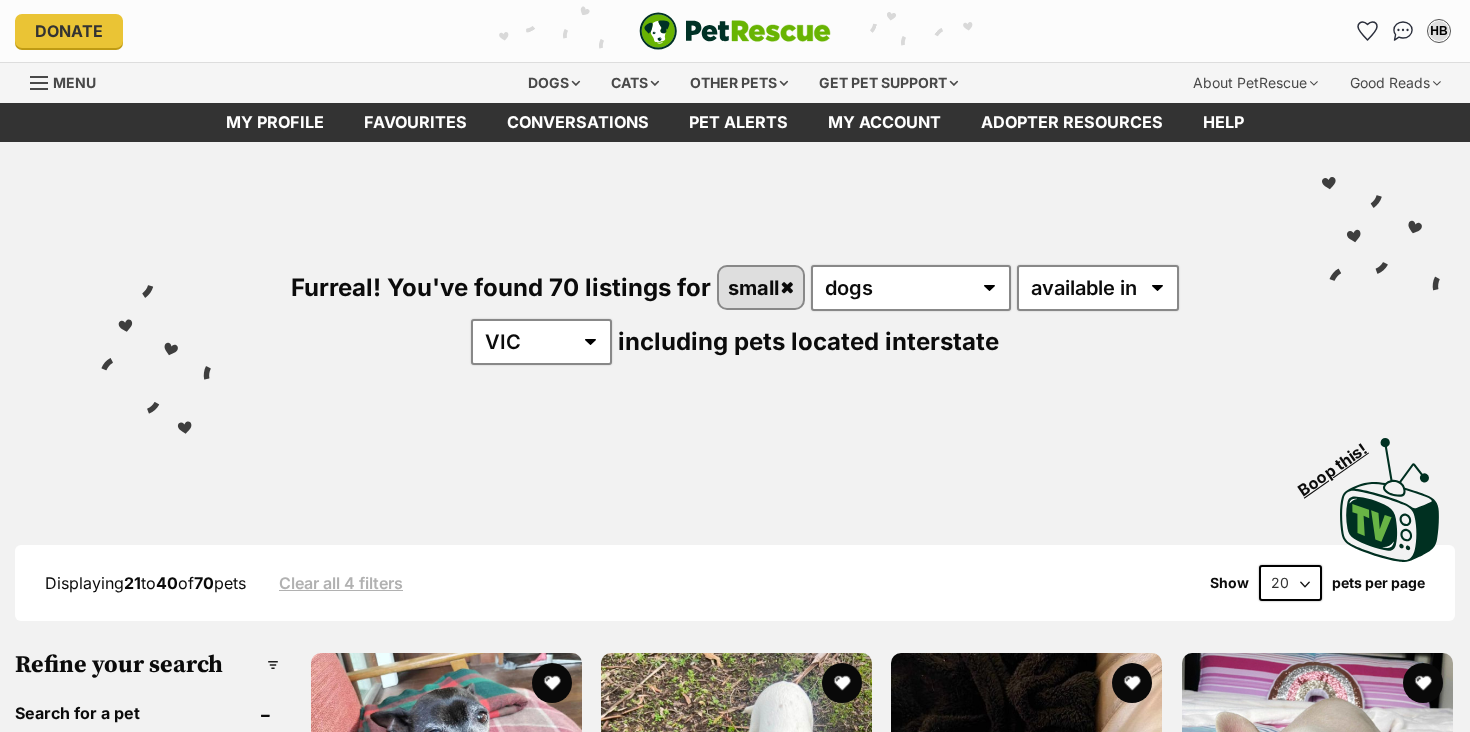 scroll, scrollTop: 0, scrollLeft: 0, axis: both 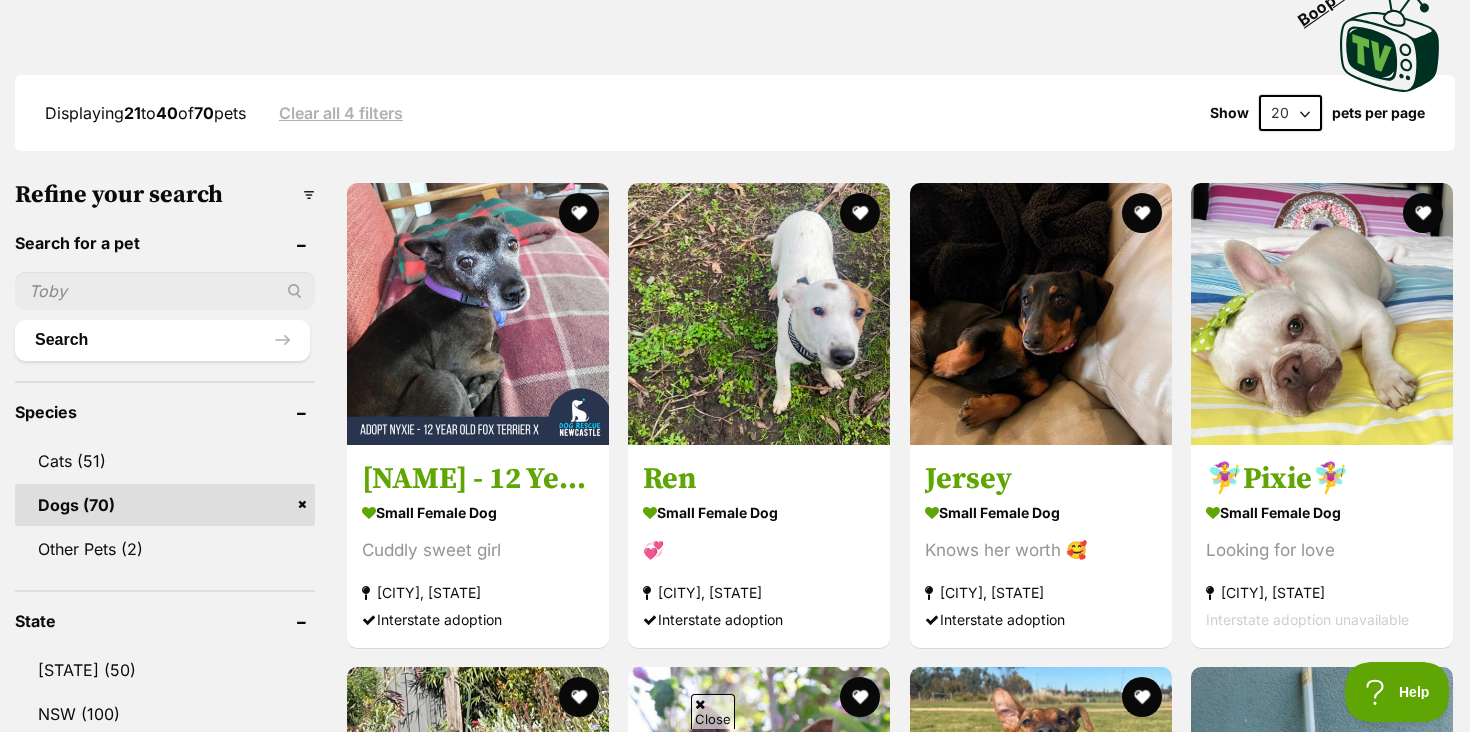 click on "20 40 60" at bounding box center (1290, 113) 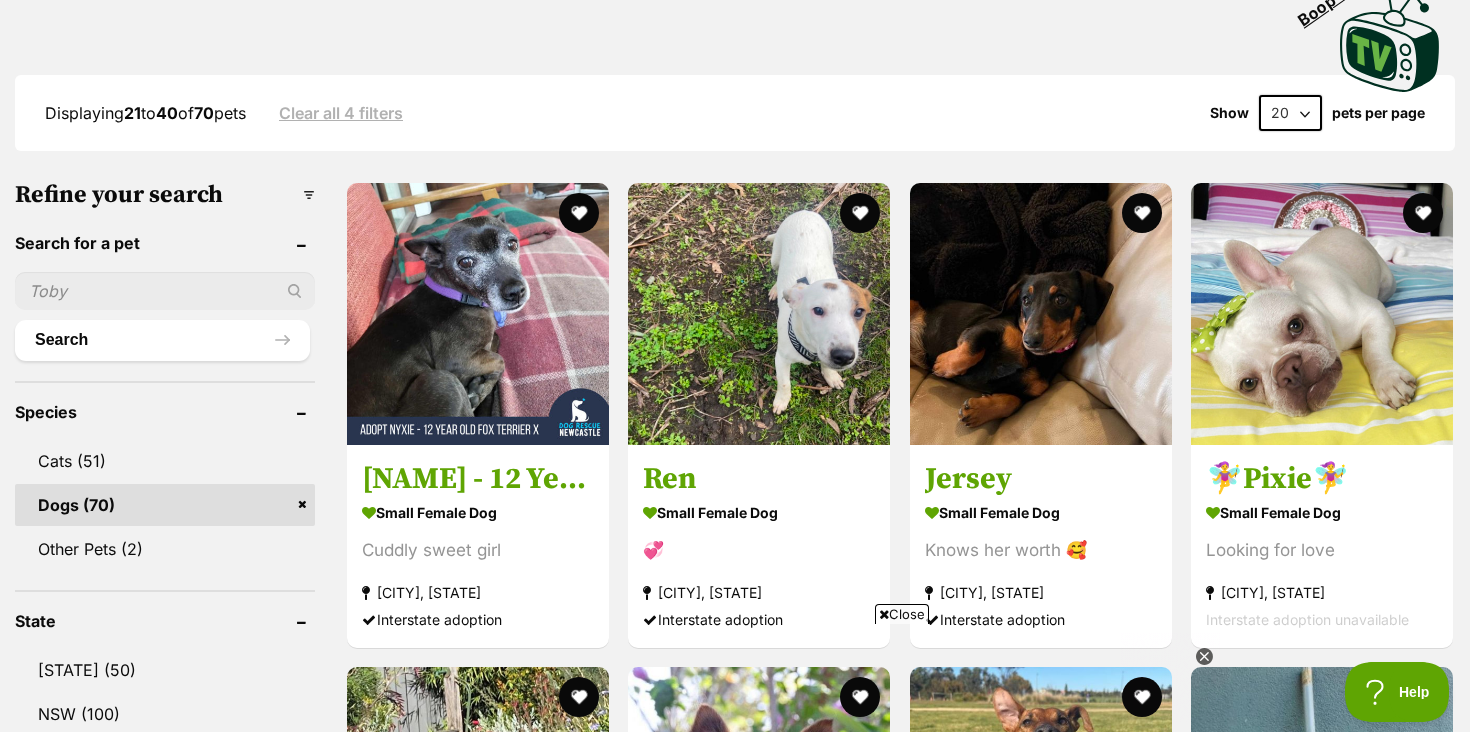 scroll, scrollTop: 0, scrollLeft: 0, axis: both 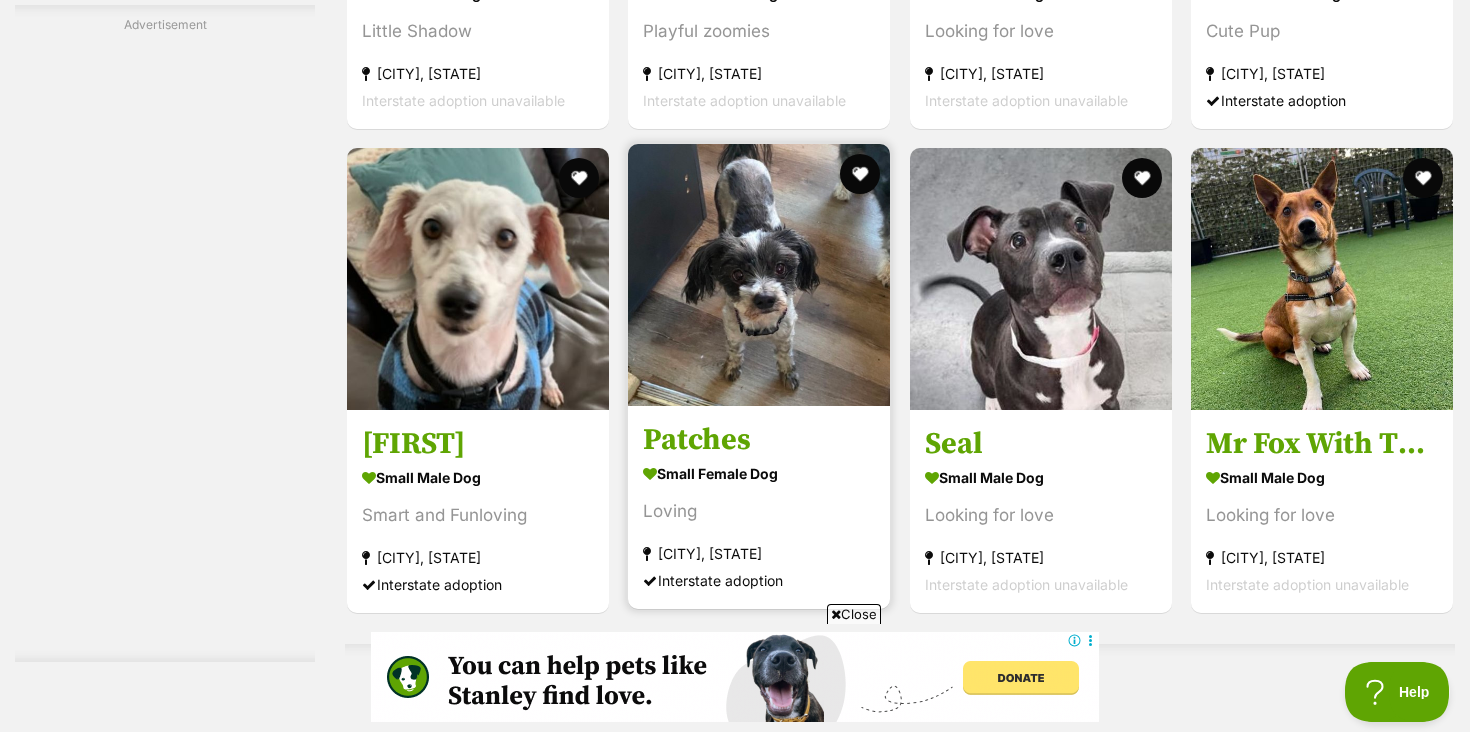 click on "Patches" at bounding box center [759, 439] 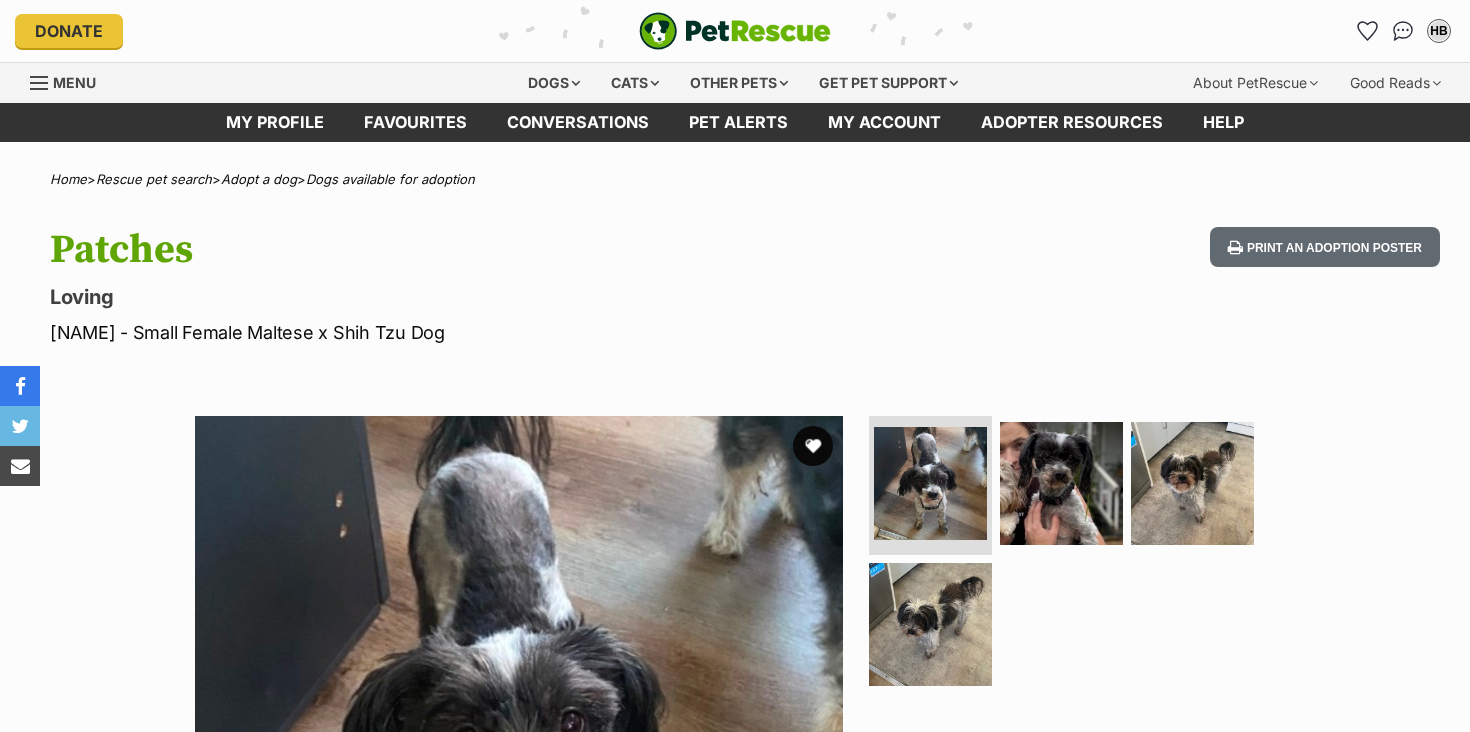 scroll, scrollTop: 0, scrollLeft: 0, axis: both 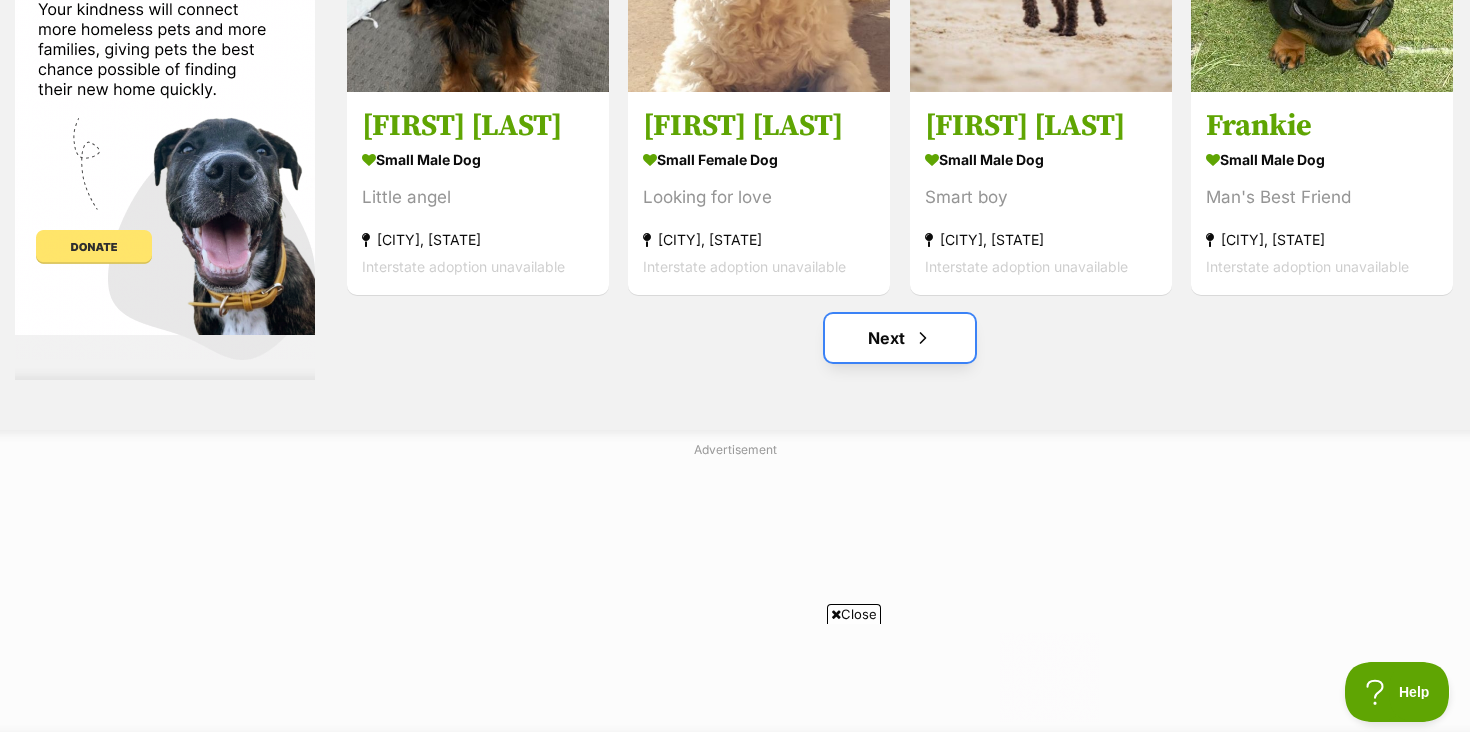 click on "Next" at bounding box center [900, 338] 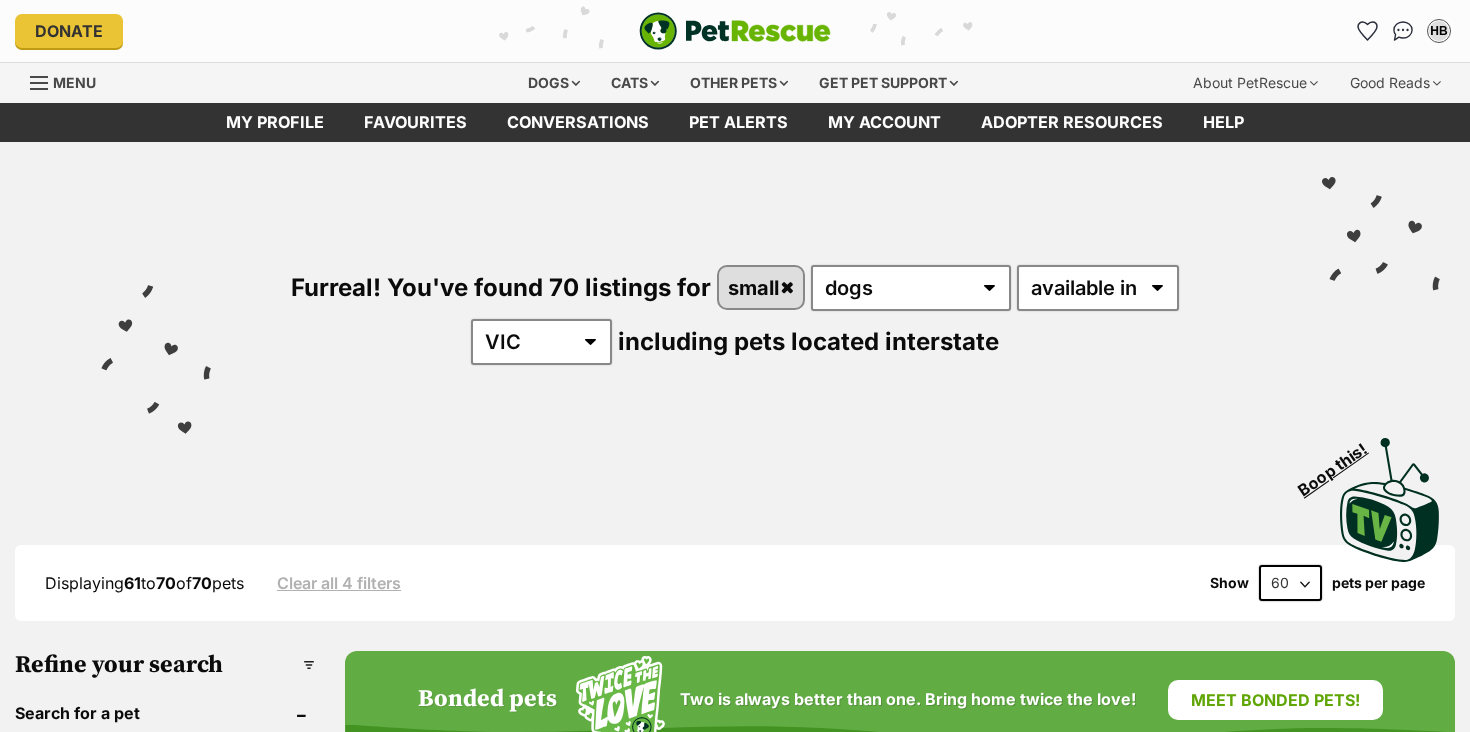 scroll, scrollTop: 0, scrollLeft: 0, axis: both 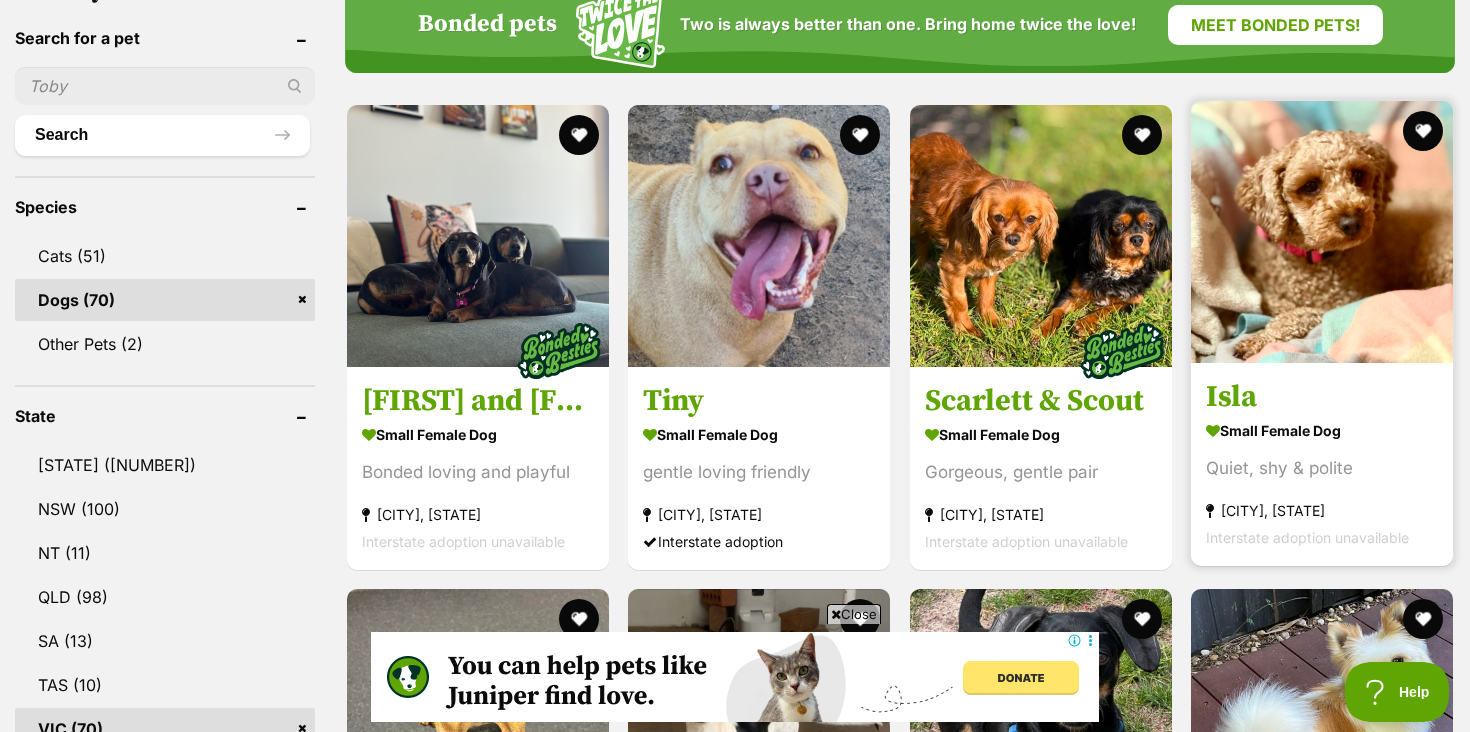 click on "Isla" at bounding box center (1322, 397) 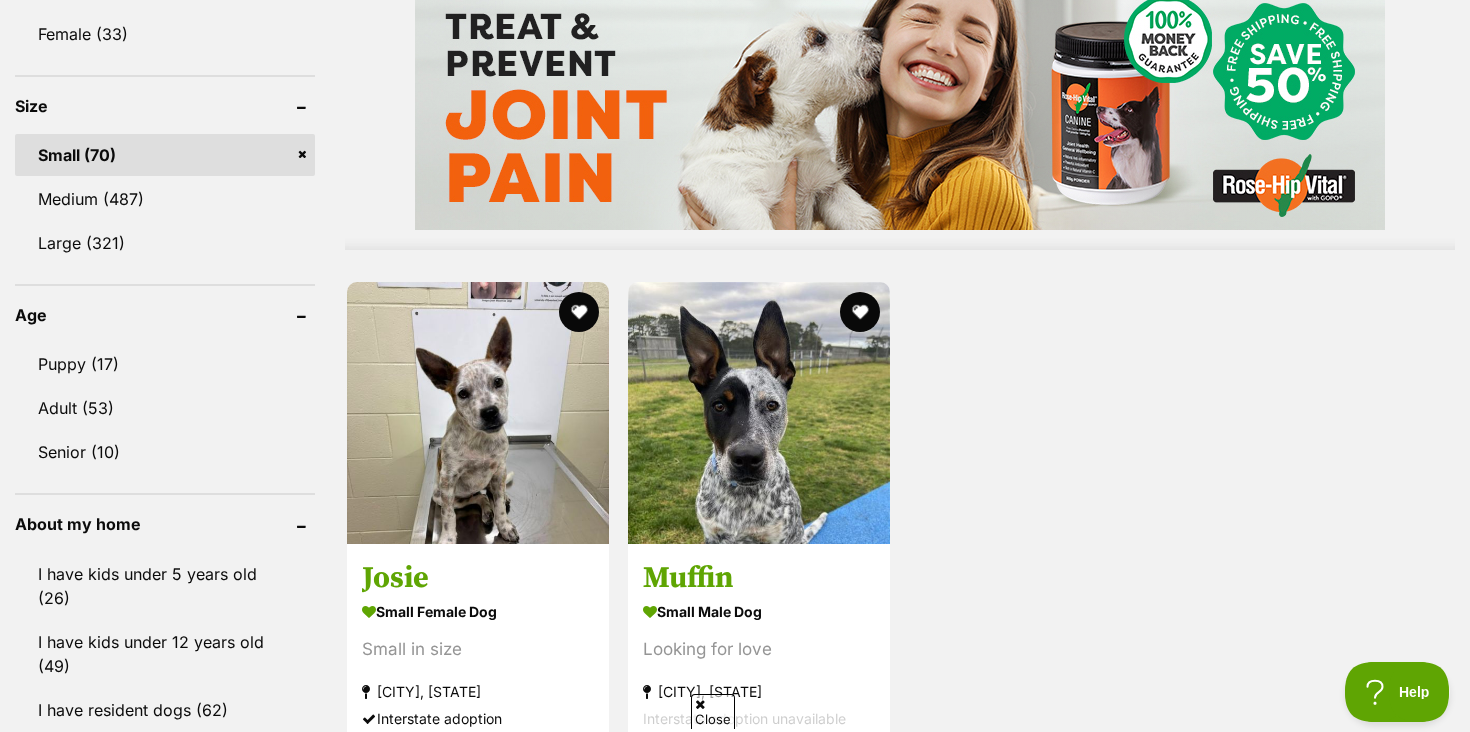 scroll, scrollTop: 1766, scrollLeft: 0, axis: vertical 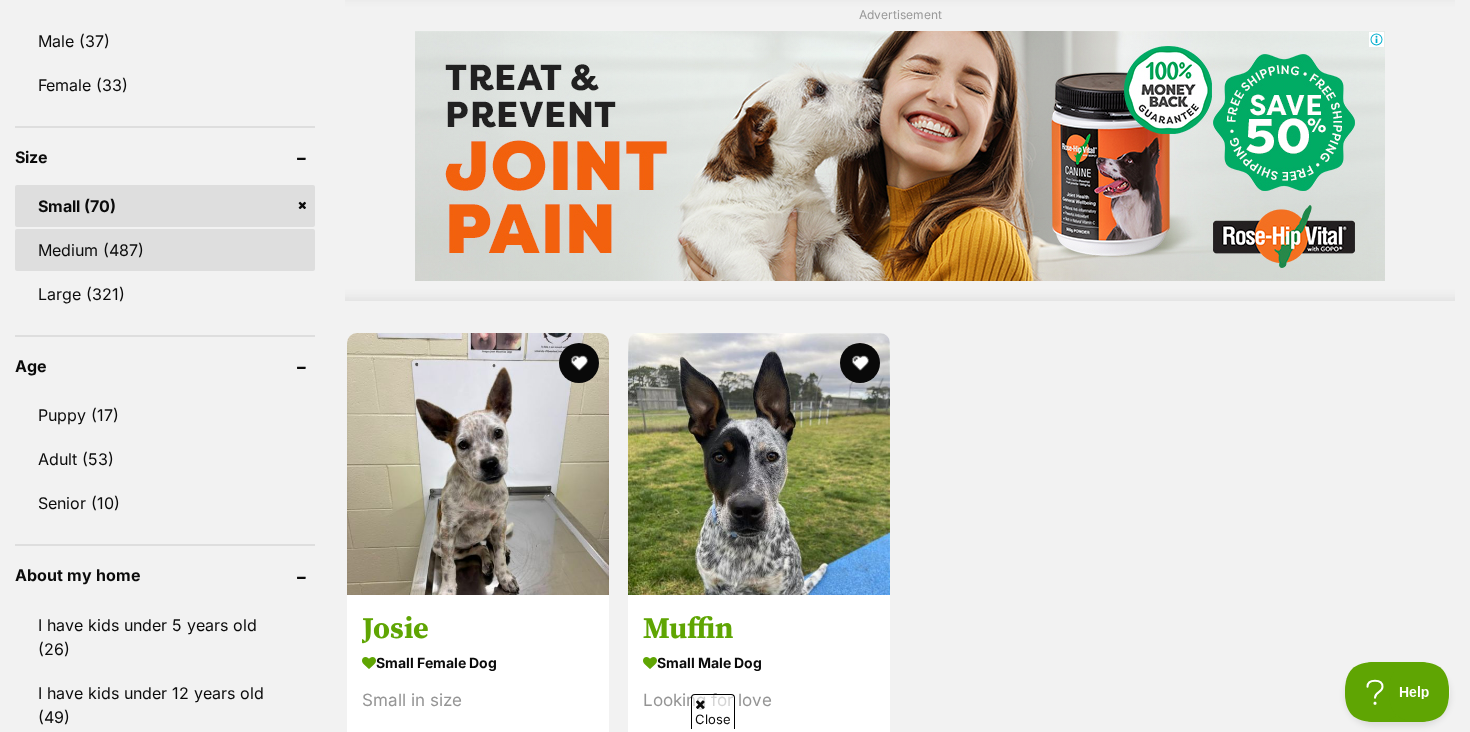 click on "Medium (487)" at bounding box center [165, 250] 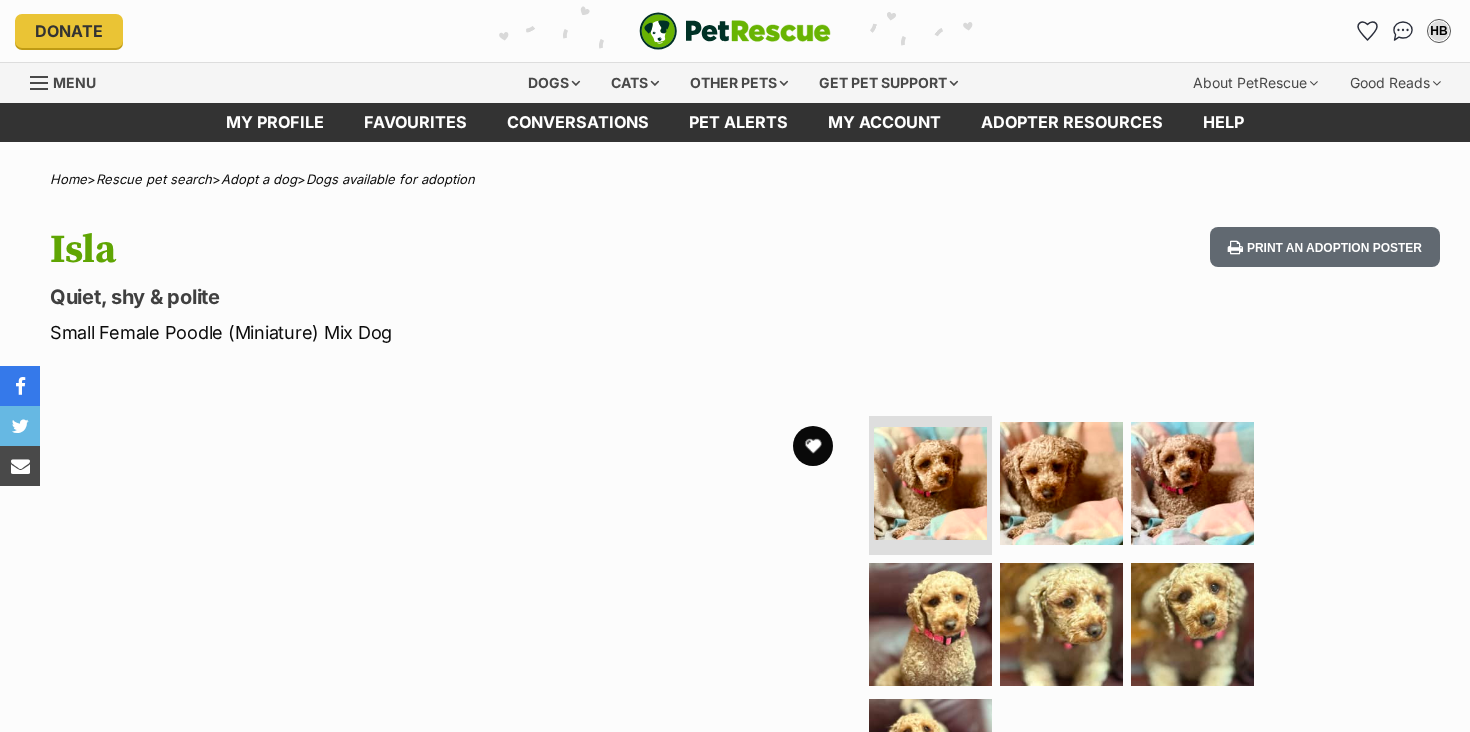 scroll, scrollTop: 0, scrollLeft: 0, axis: both 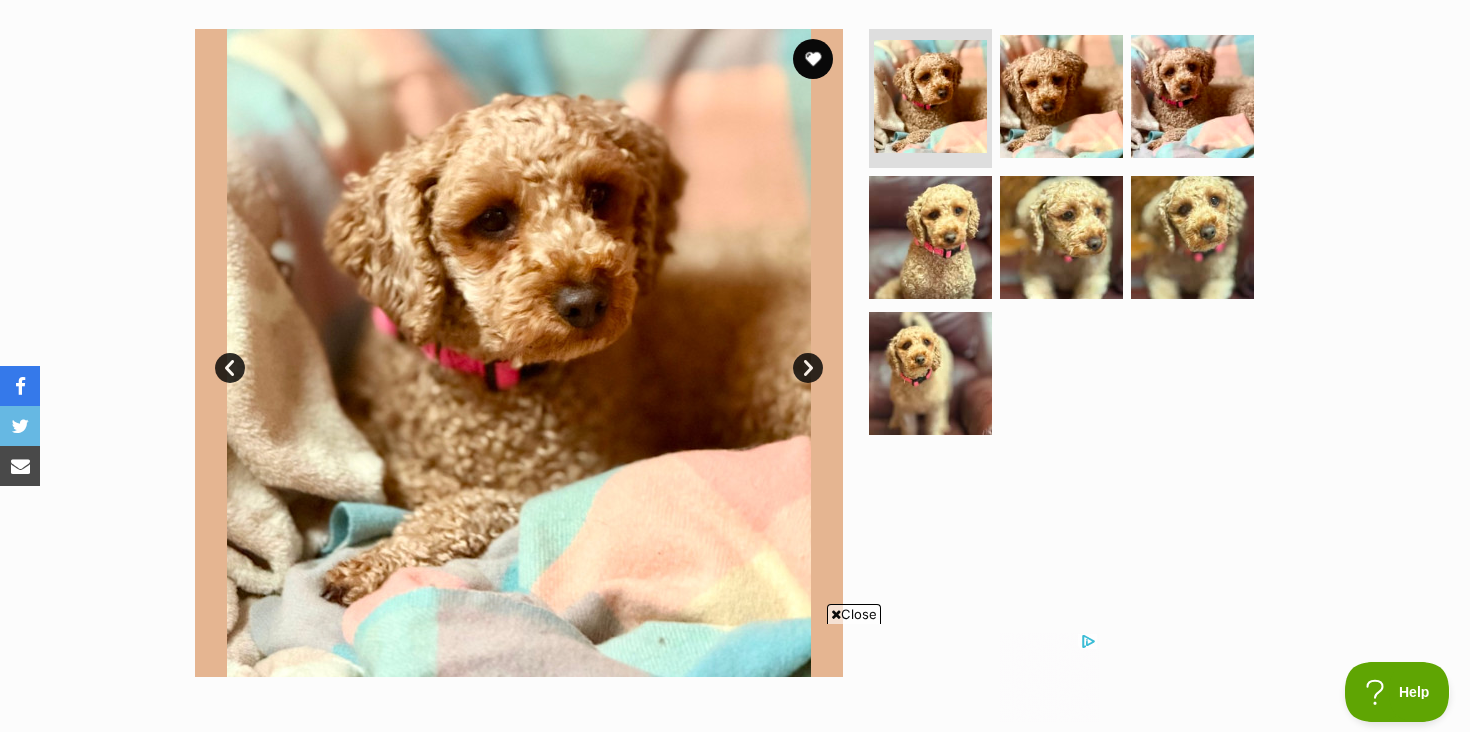 click on "Next" at bounding box center [808, 368] 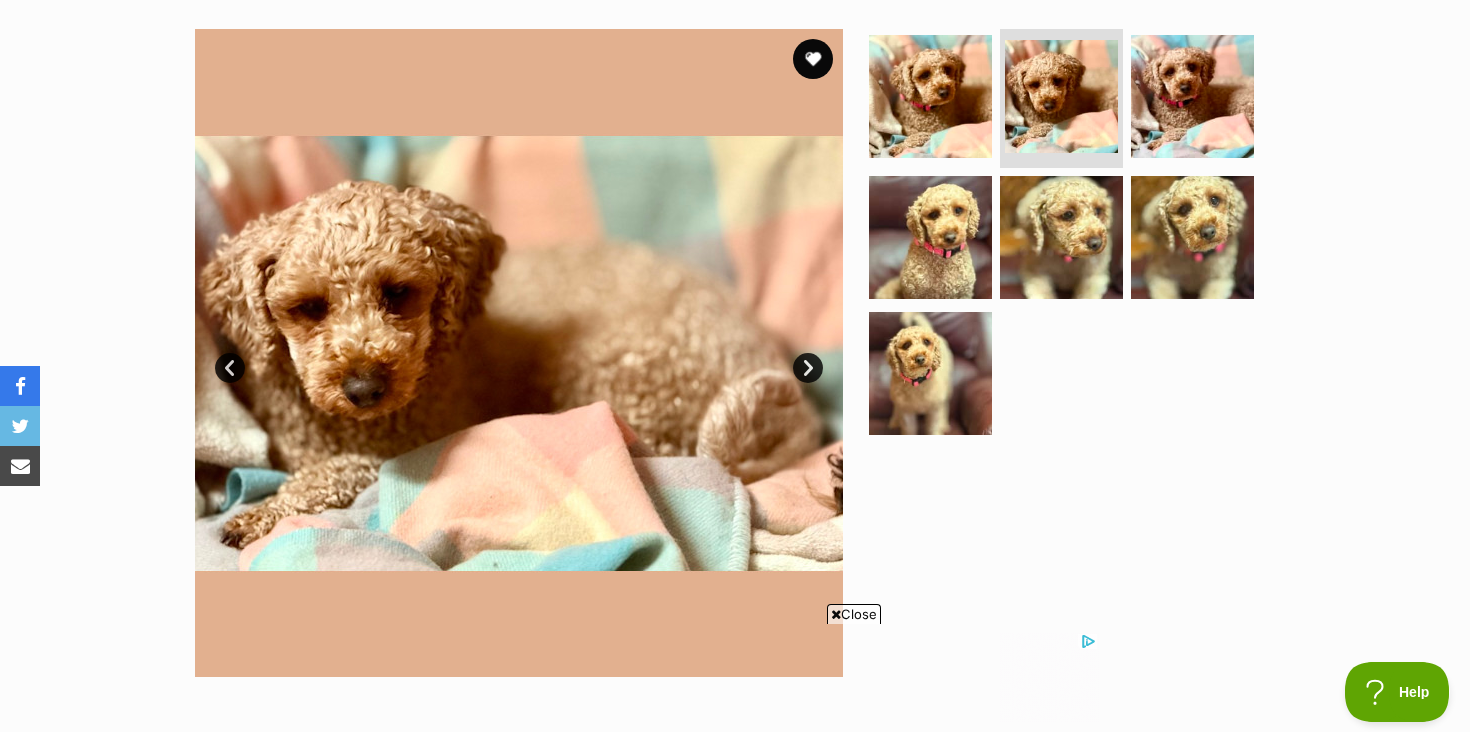 click on "Next" at bounding box center (808, 368) 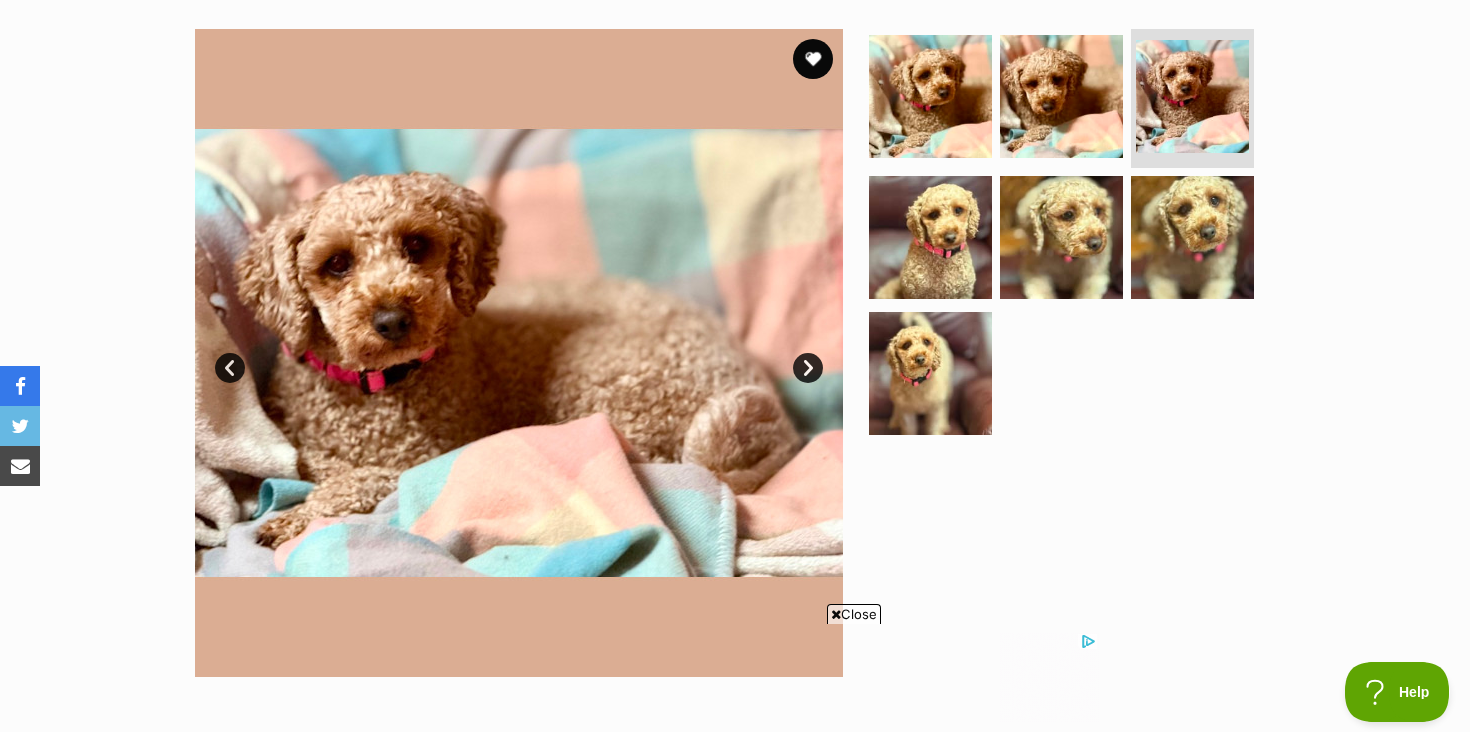 click on "Next" at bounding box center (808, 368) 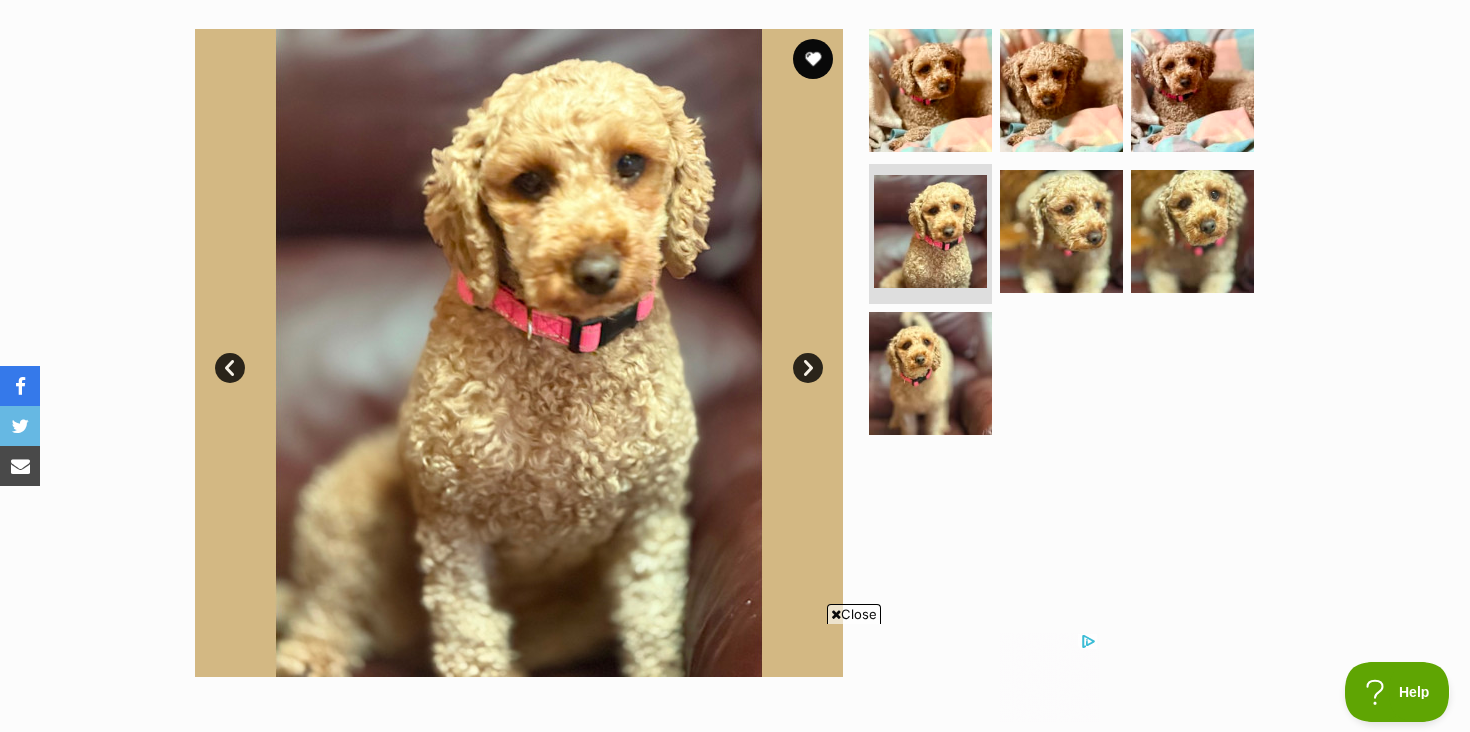 click on "Next" at bounding box center [808, 368] 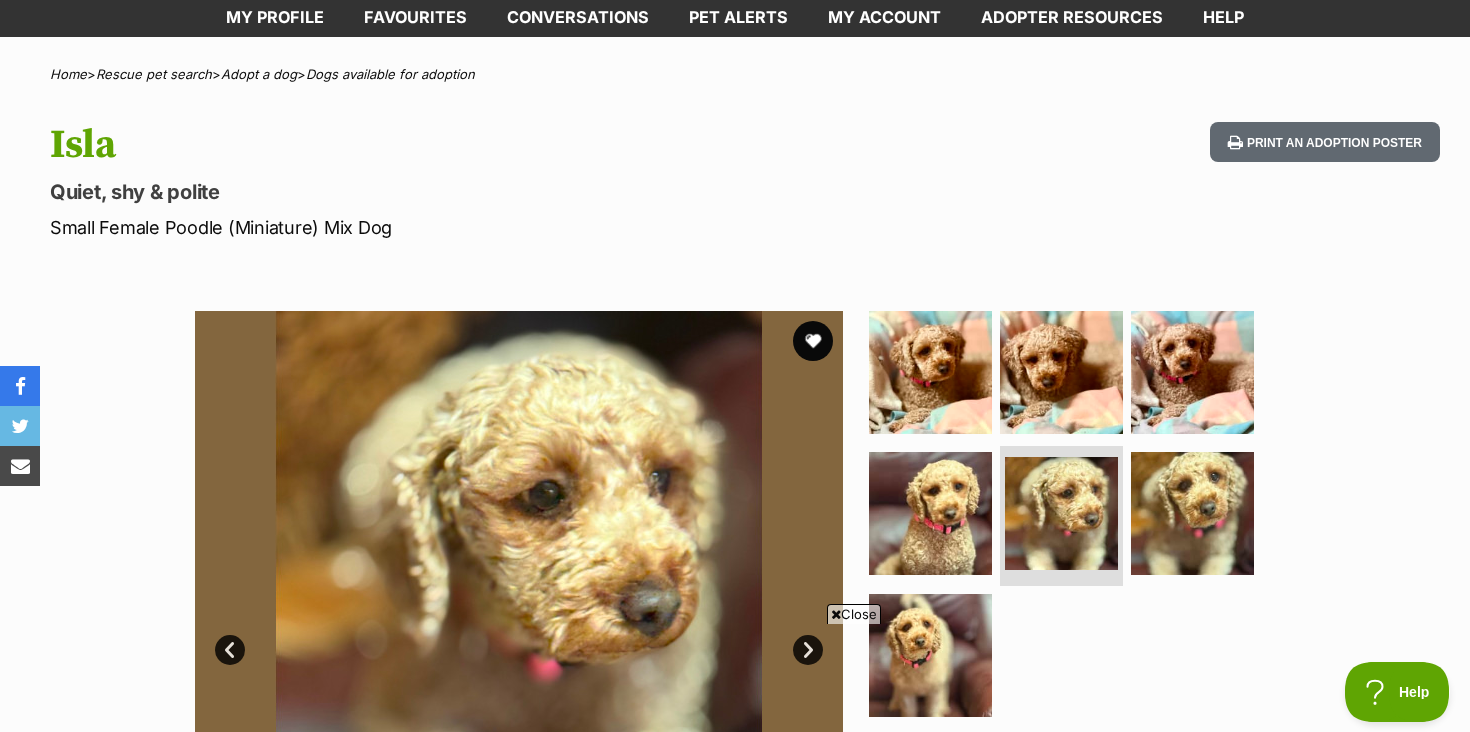 scroll, scrollTop: 0, scrollLeft: 0, axis: both 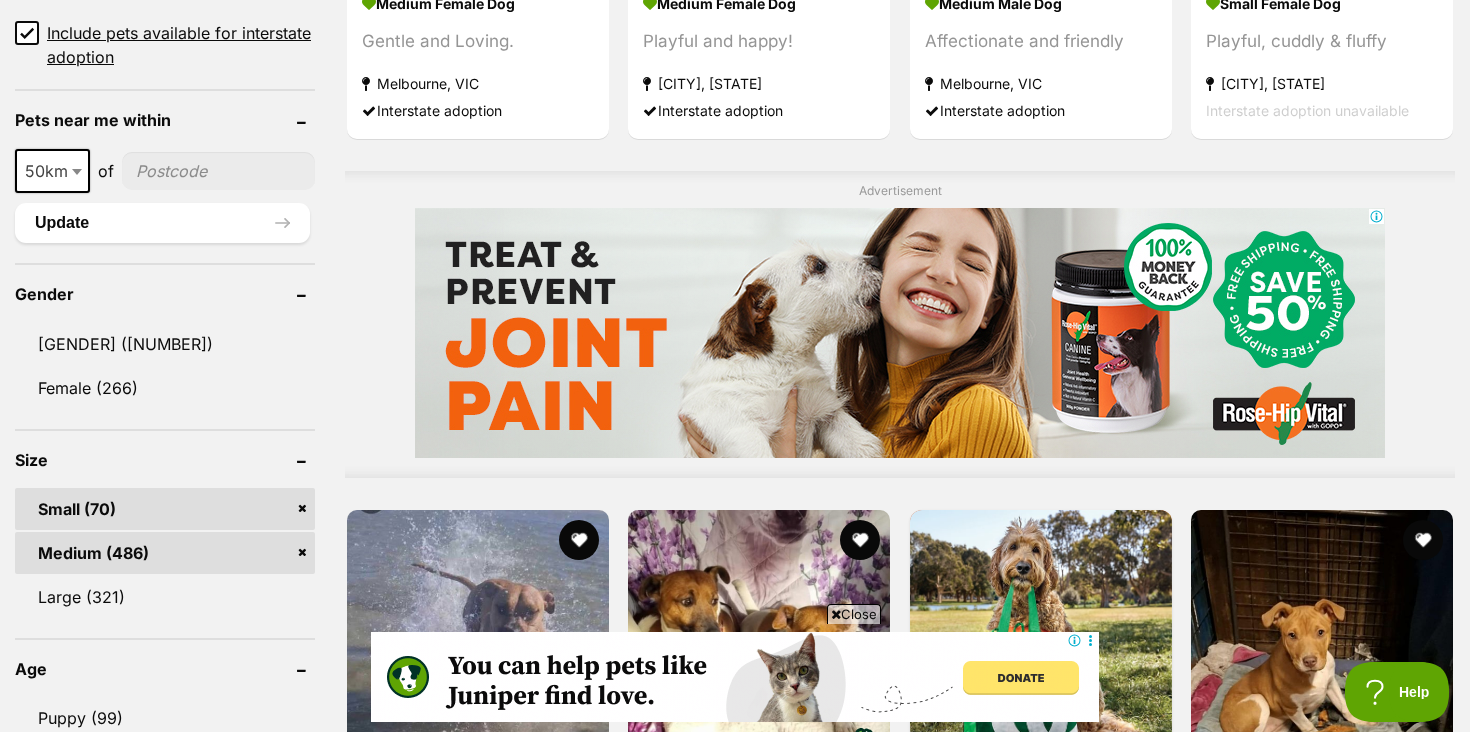 click on "Small (70)" at bounding box center (165, 509) 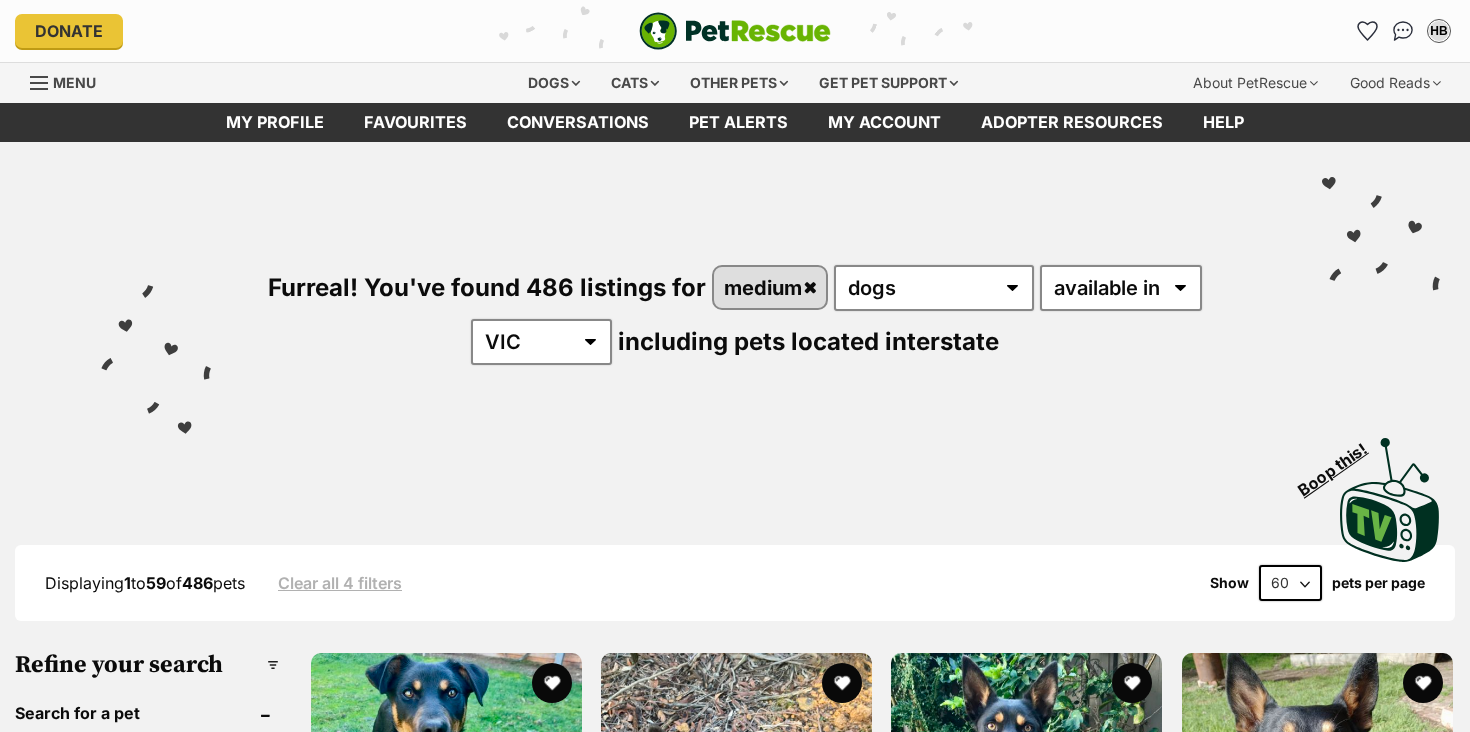 scroll, scrollTop: 0, scrollLeft: 0, axis: both 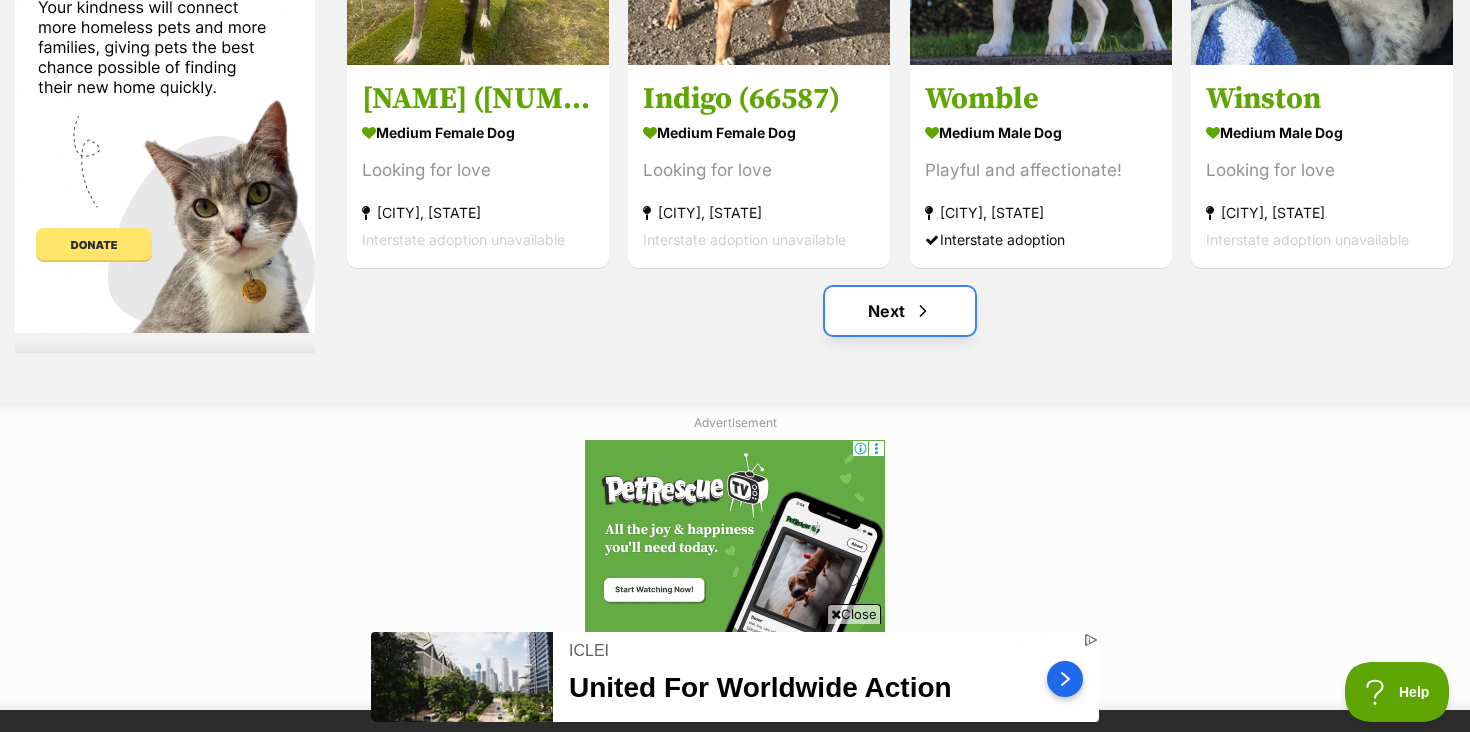 click on "Next" at bounding box center (900, 311) 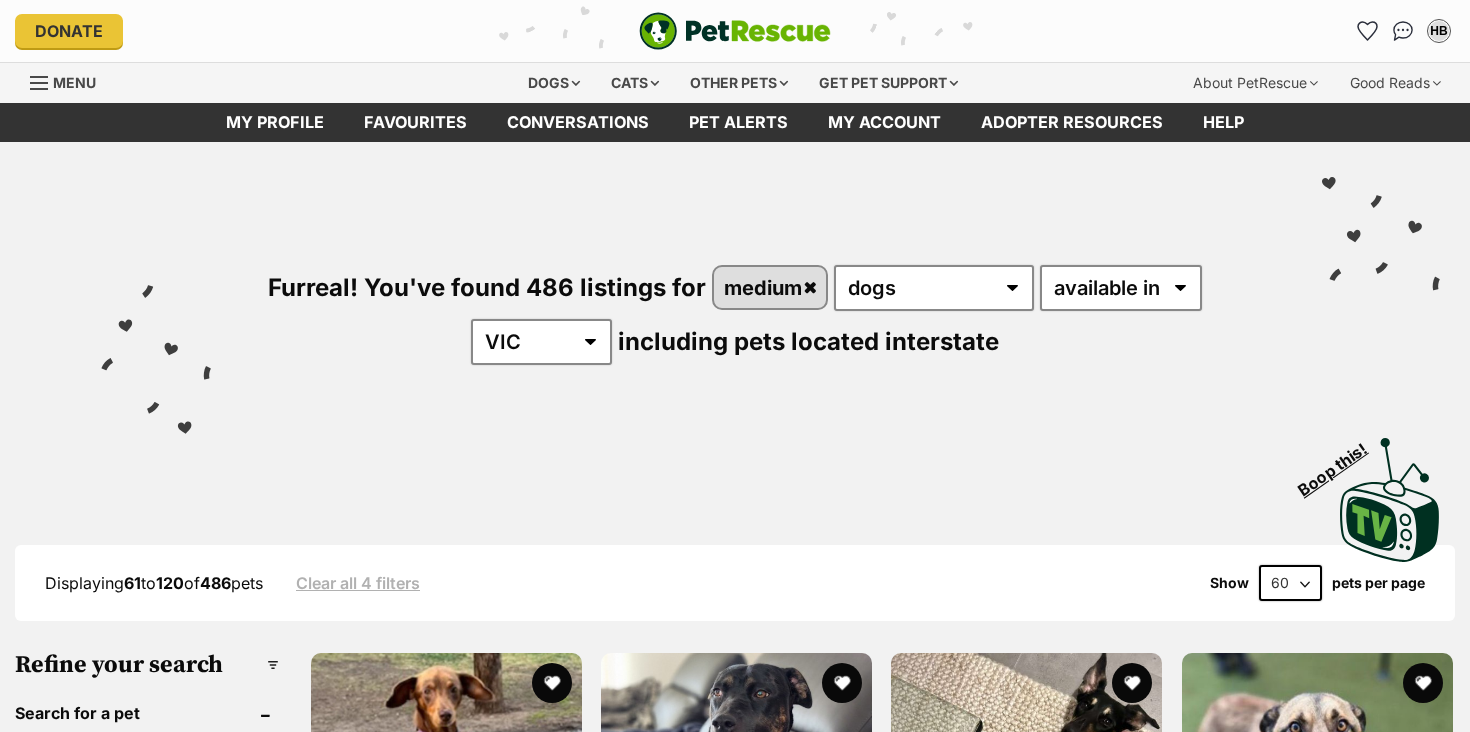 scroll, scrollTop: 0, scrollLeft: 0, axis: both 